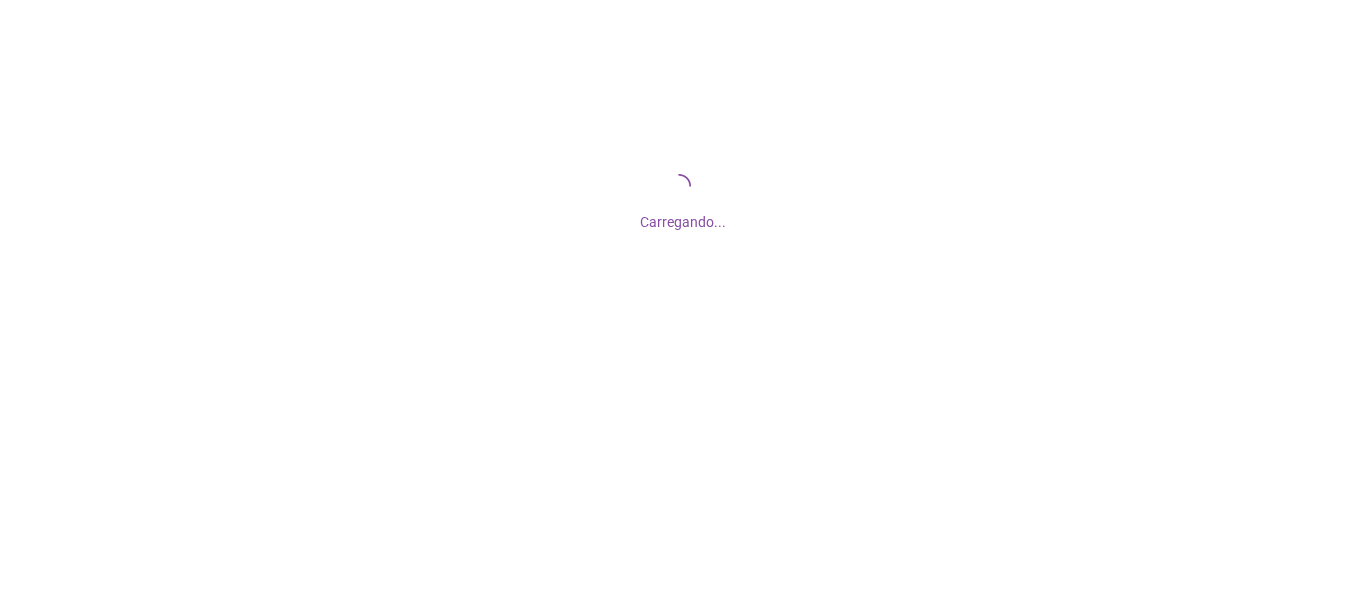 scroll, scrollTop: 0, scrollLeft: 0, axis: both 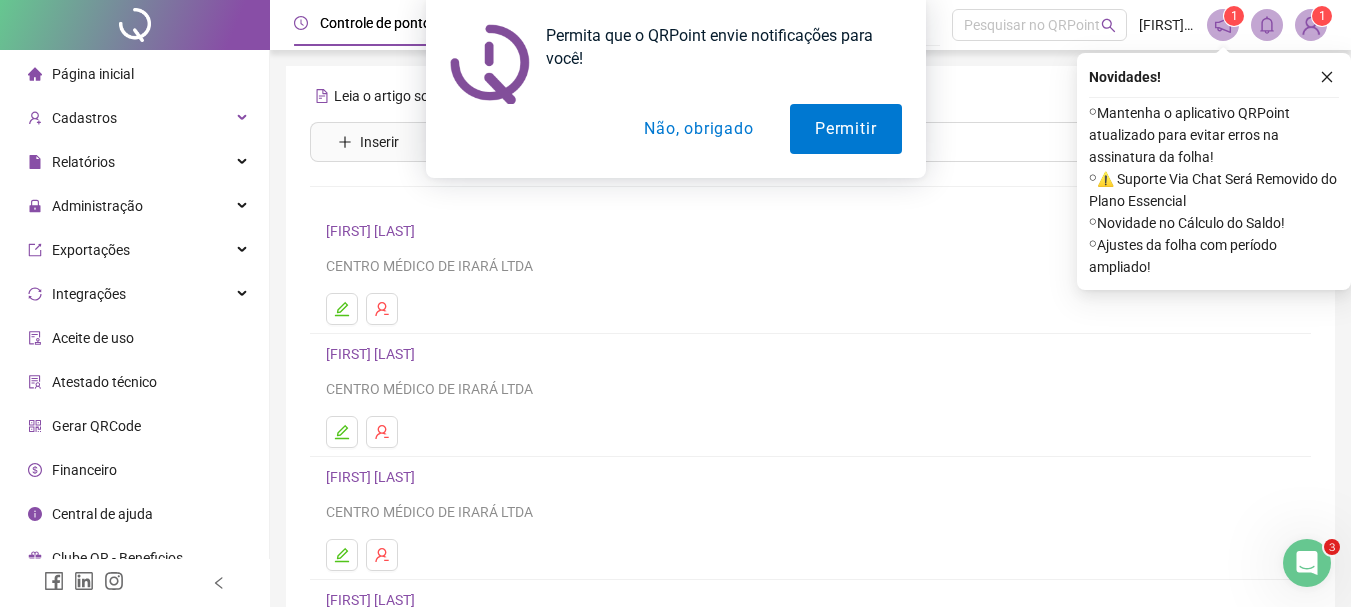 click on "Permita que o QRPoint envie notificações para você! Permitir Não, obrigado" at bounding box center (675, 89) 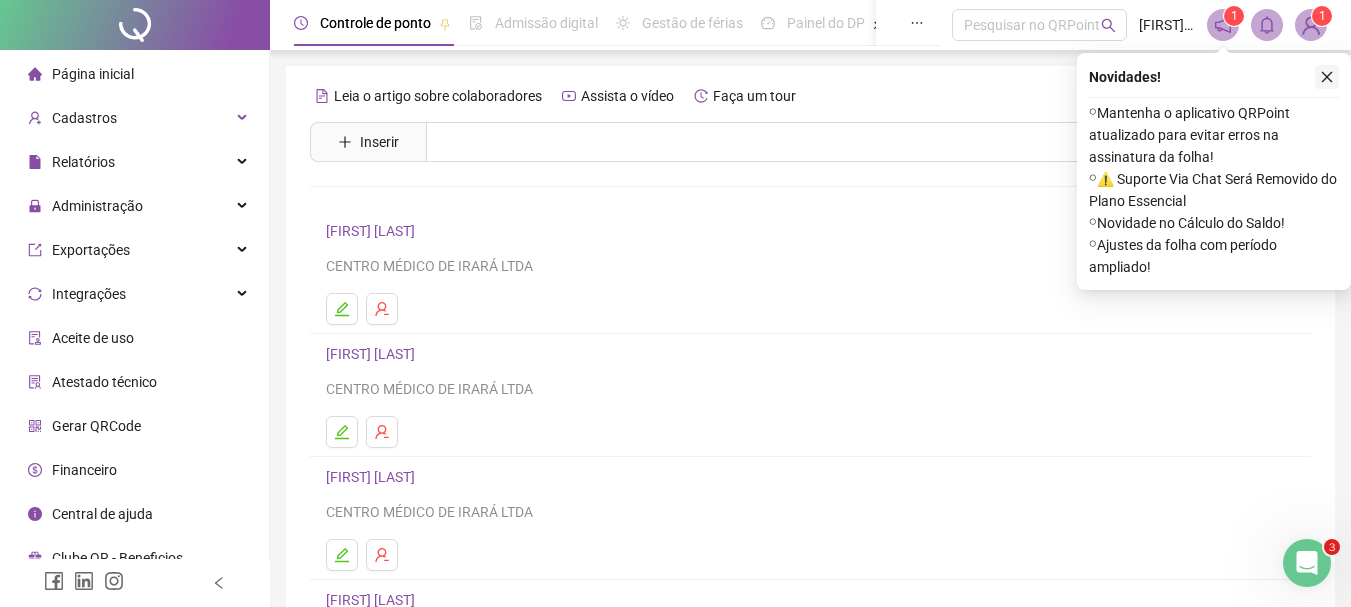 click 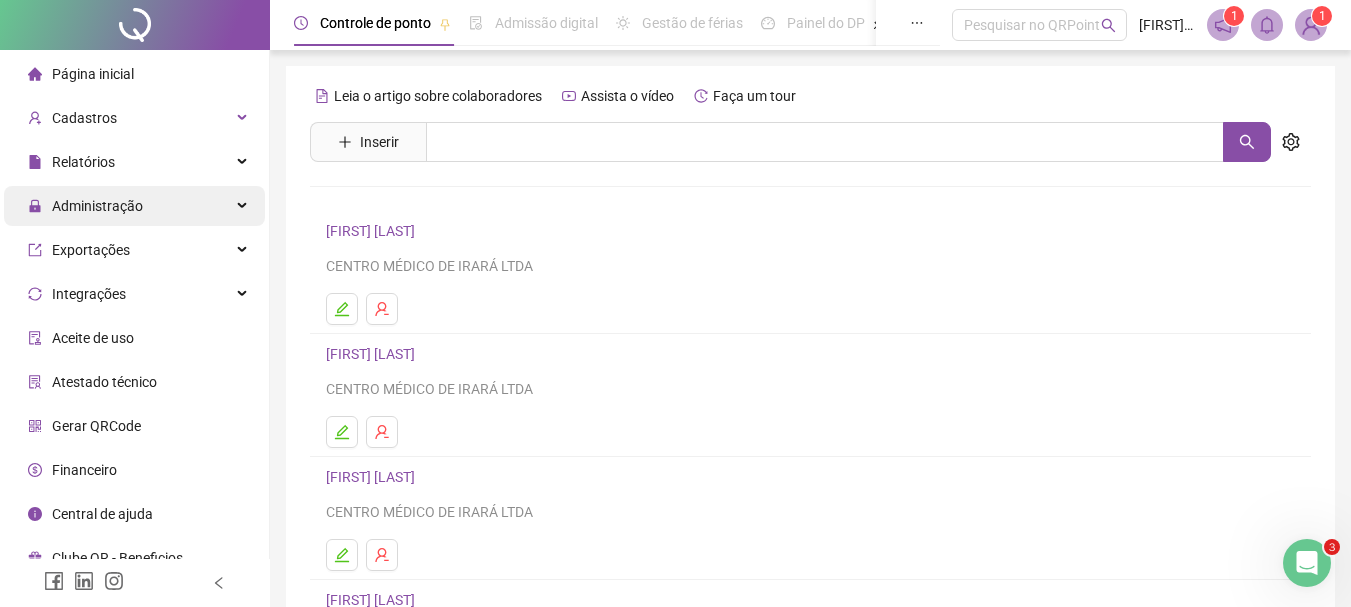 click on "Administração" at bounding box center [134, 206] 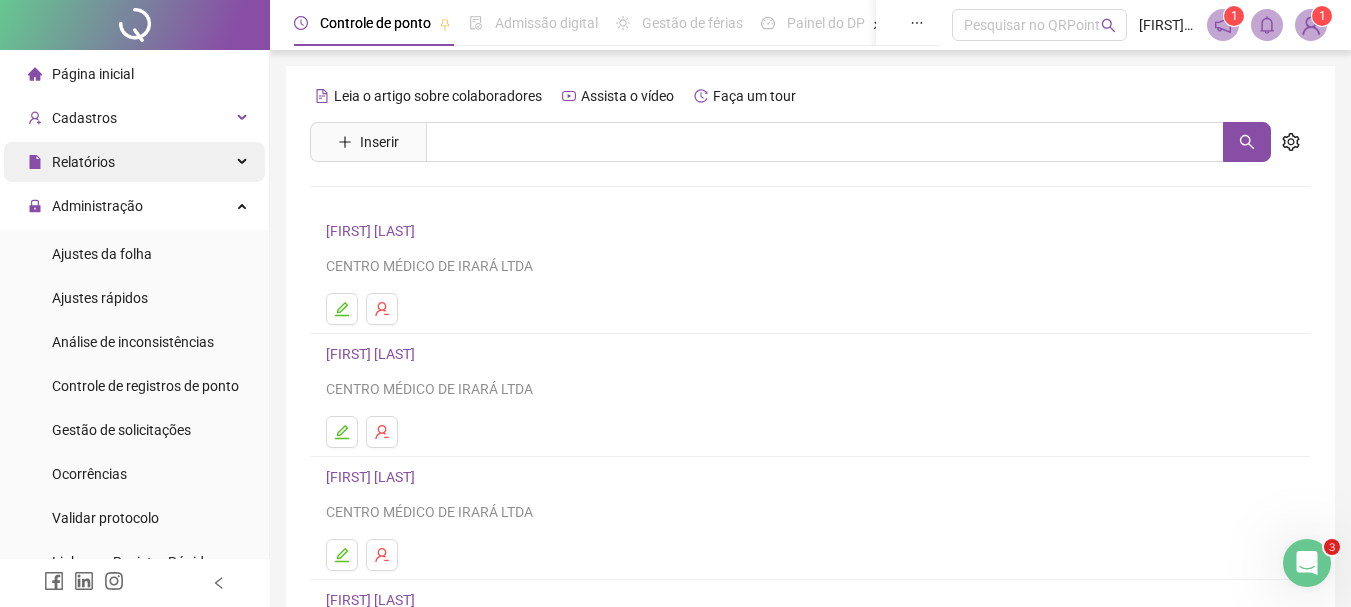 click on "Relatórios" at bounding box center [134, 162] 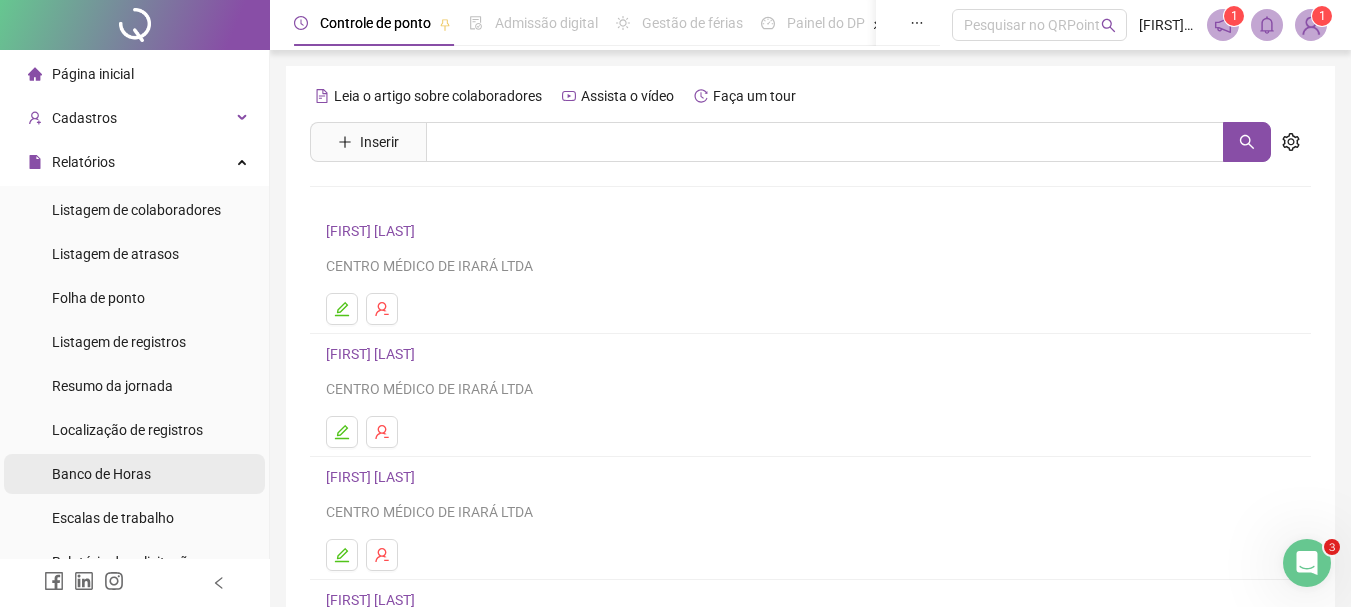 click on "Banco de Horas" at bounding box center [101, 474] 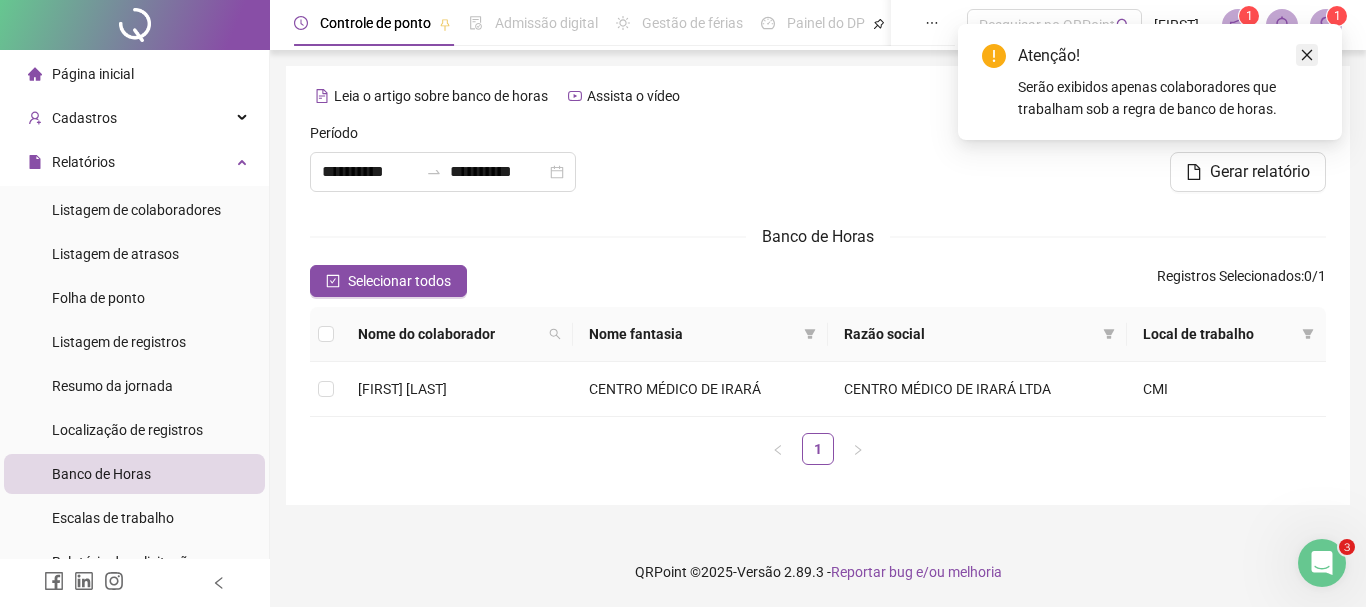 click at bounding box center (1307, 55) 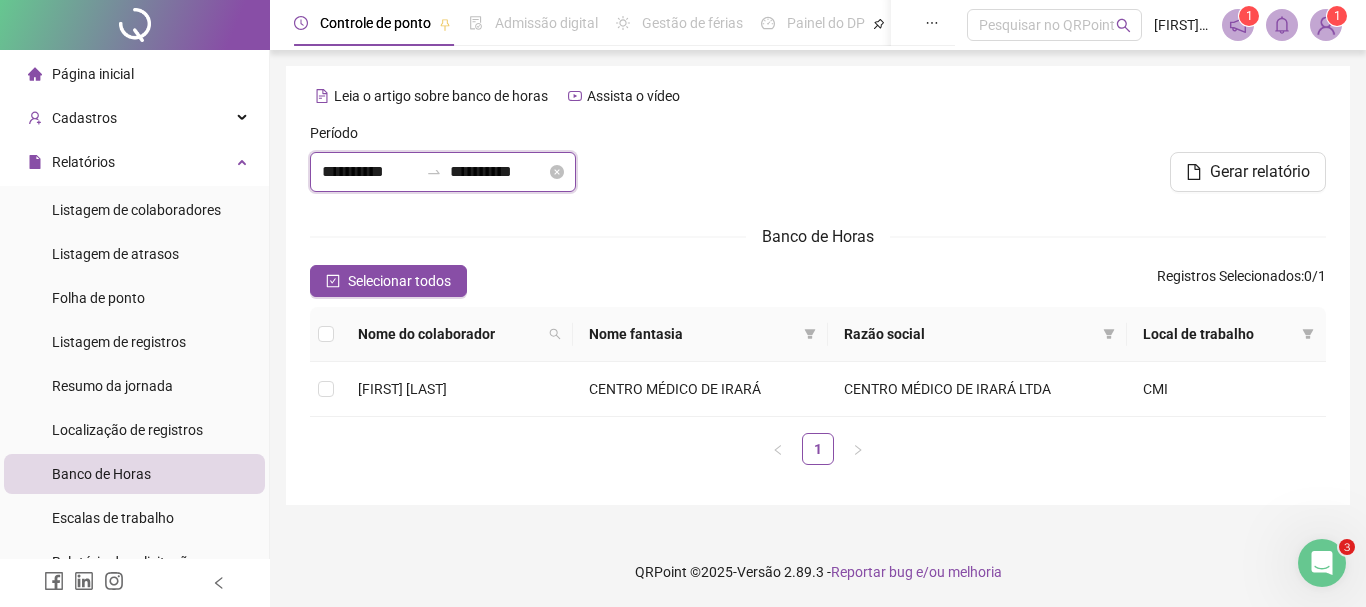 click on "**********" at bounding box center [498, 172] 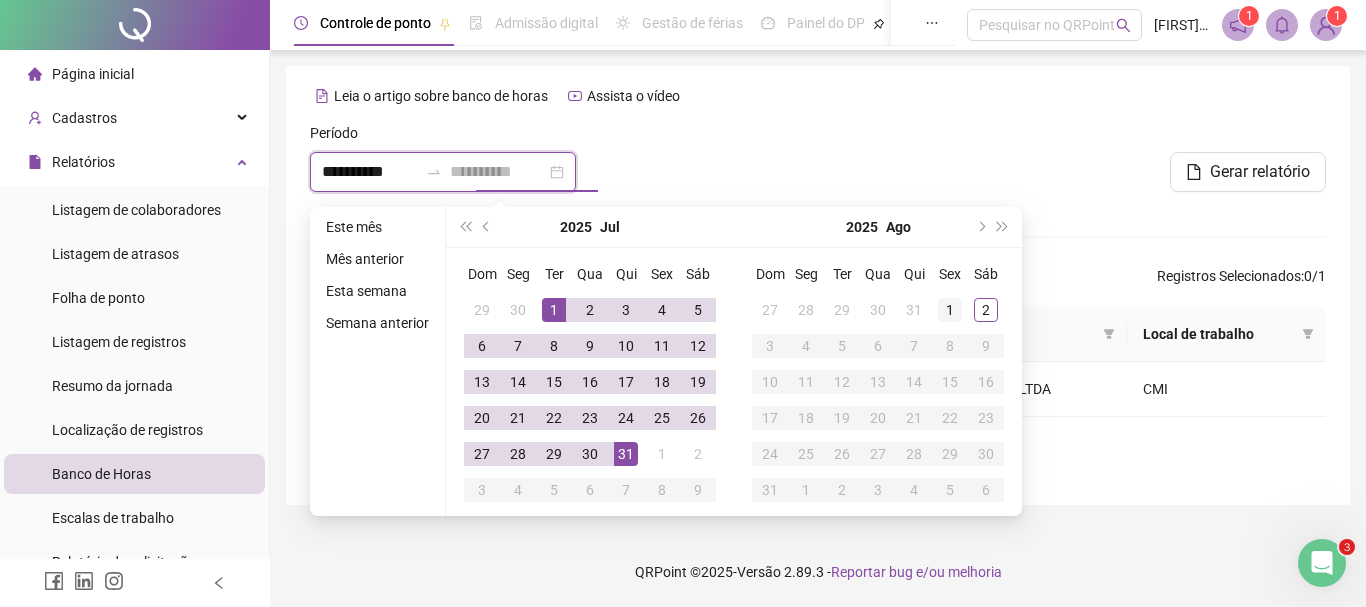 type on "**********" 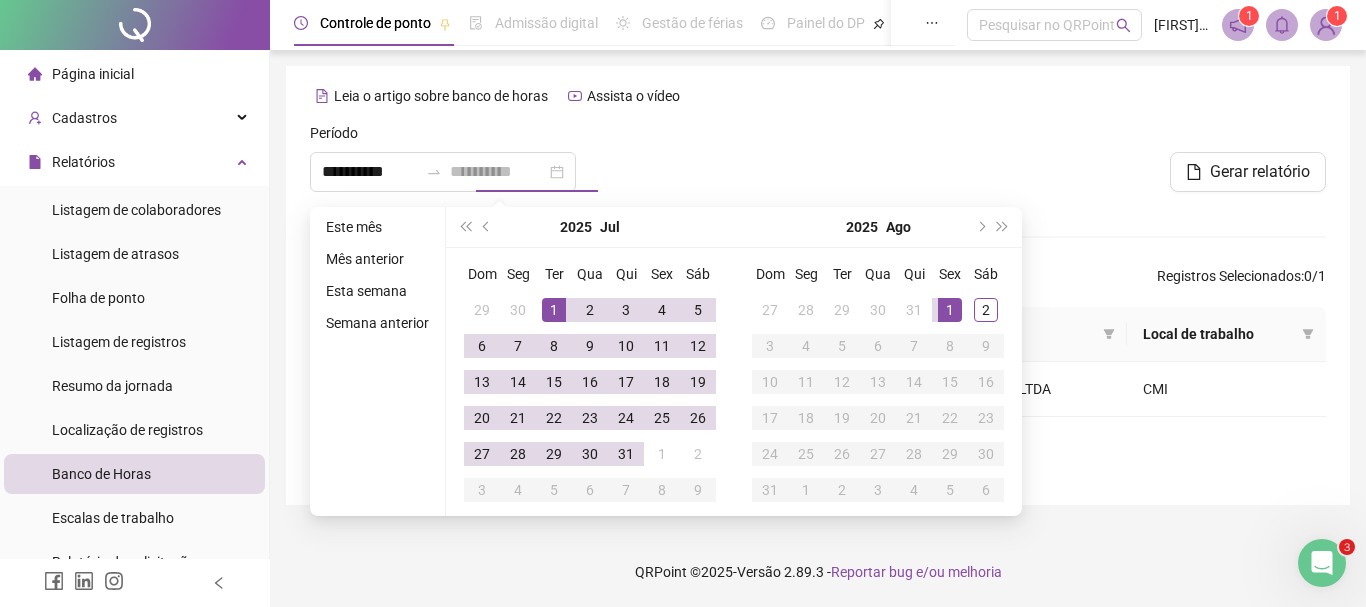 click on "1" at bounding box center (950, 310) 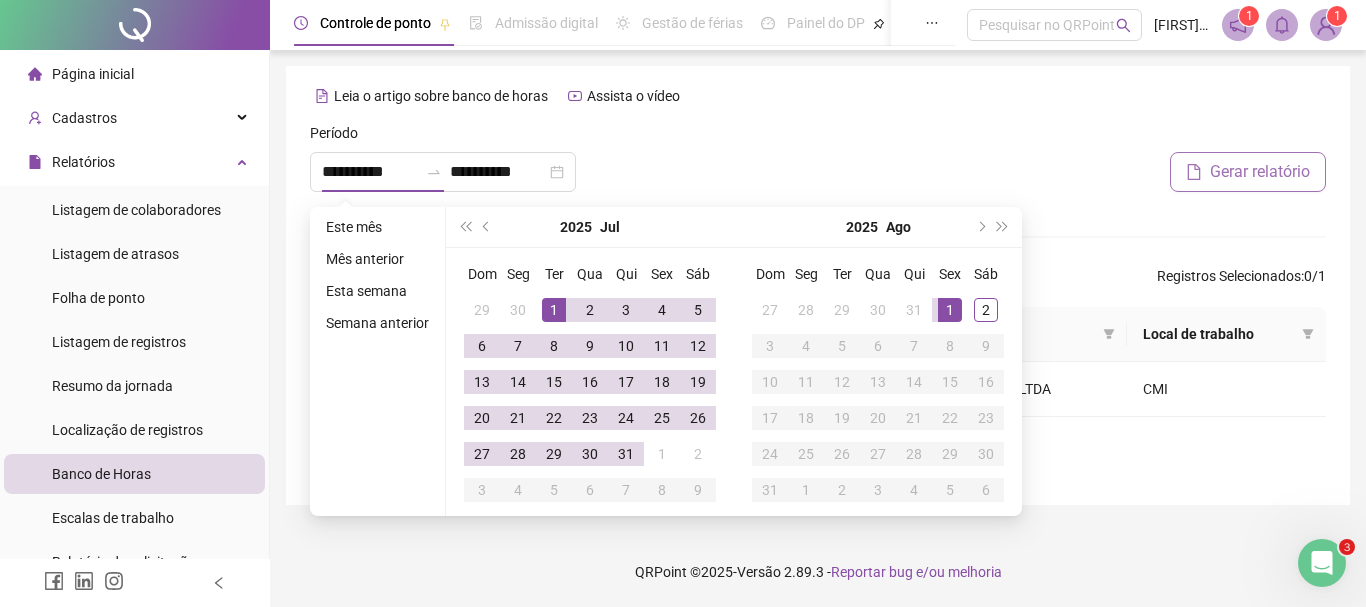 click on "Gerar relatório" at bounding box center (1260, 172) 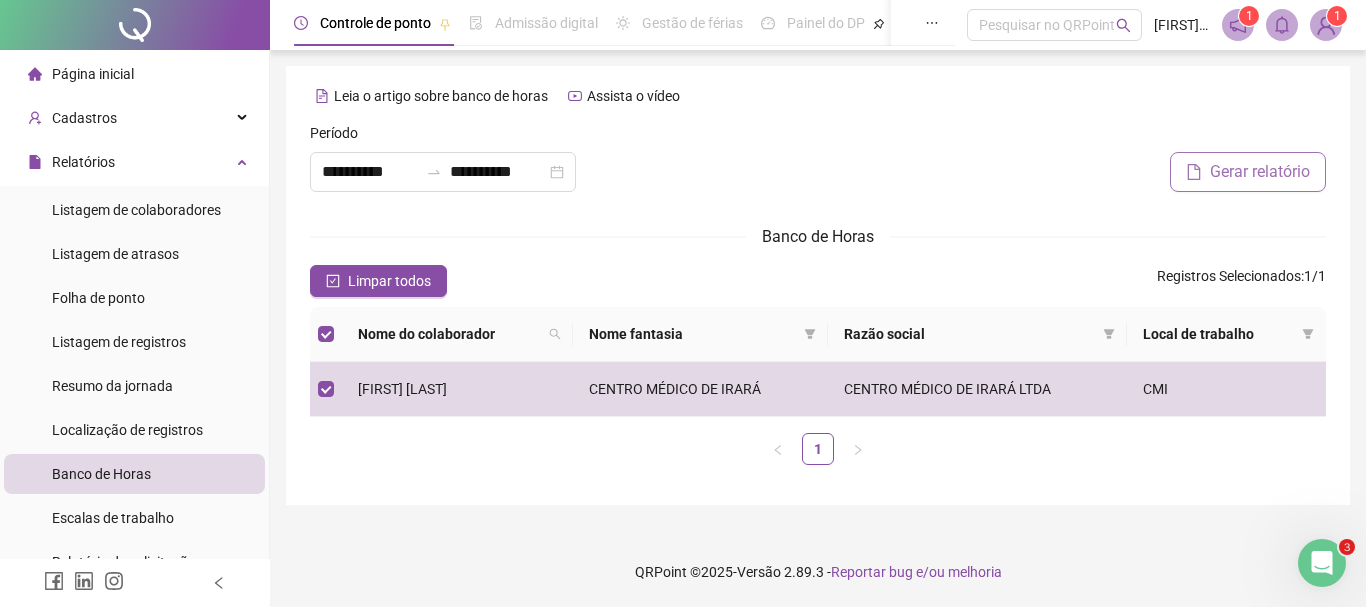 click on "Gerar relatório" at bounding box center [1260, 172] 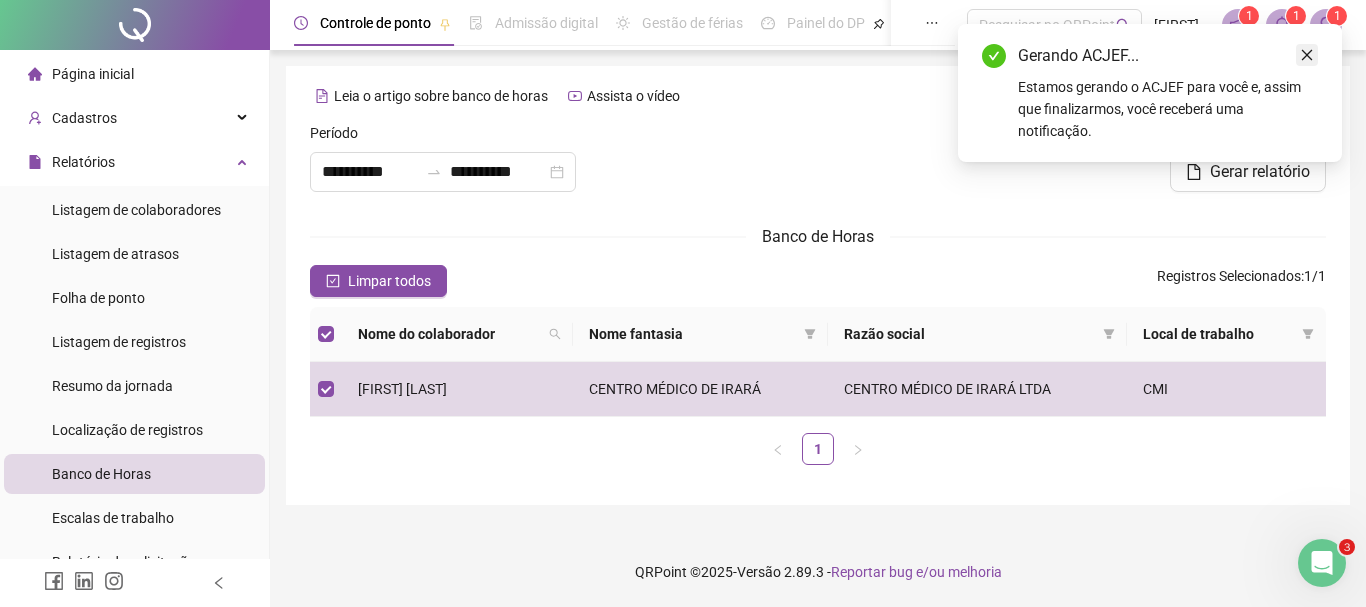 click 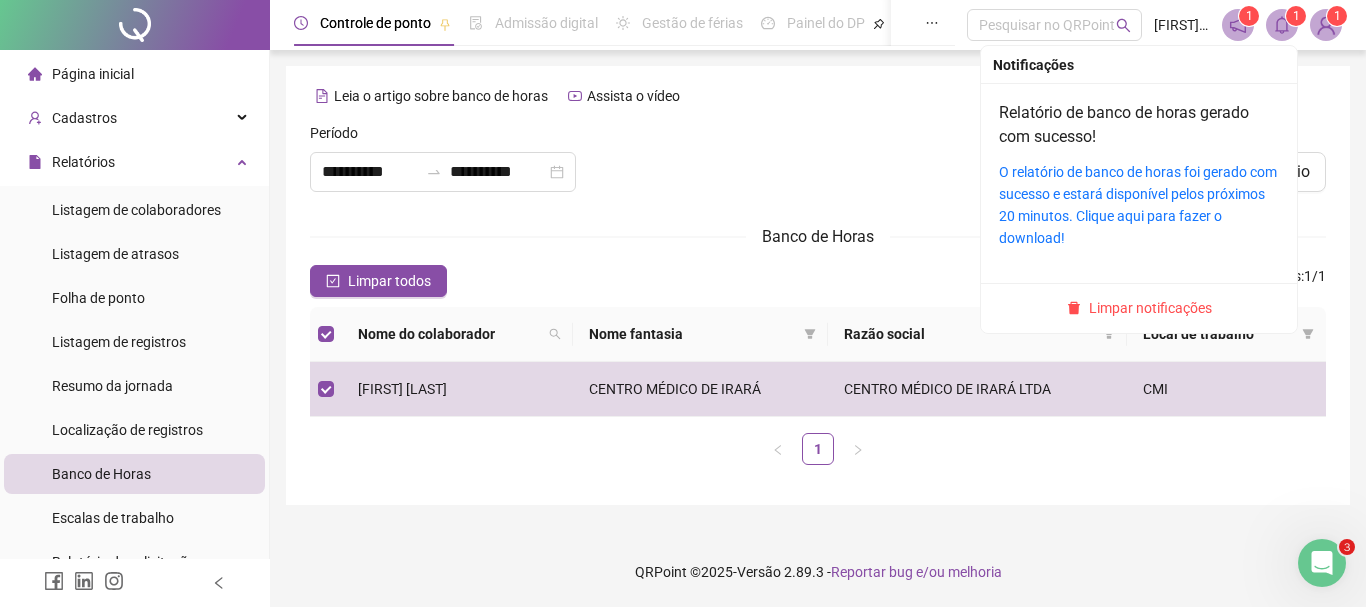 click 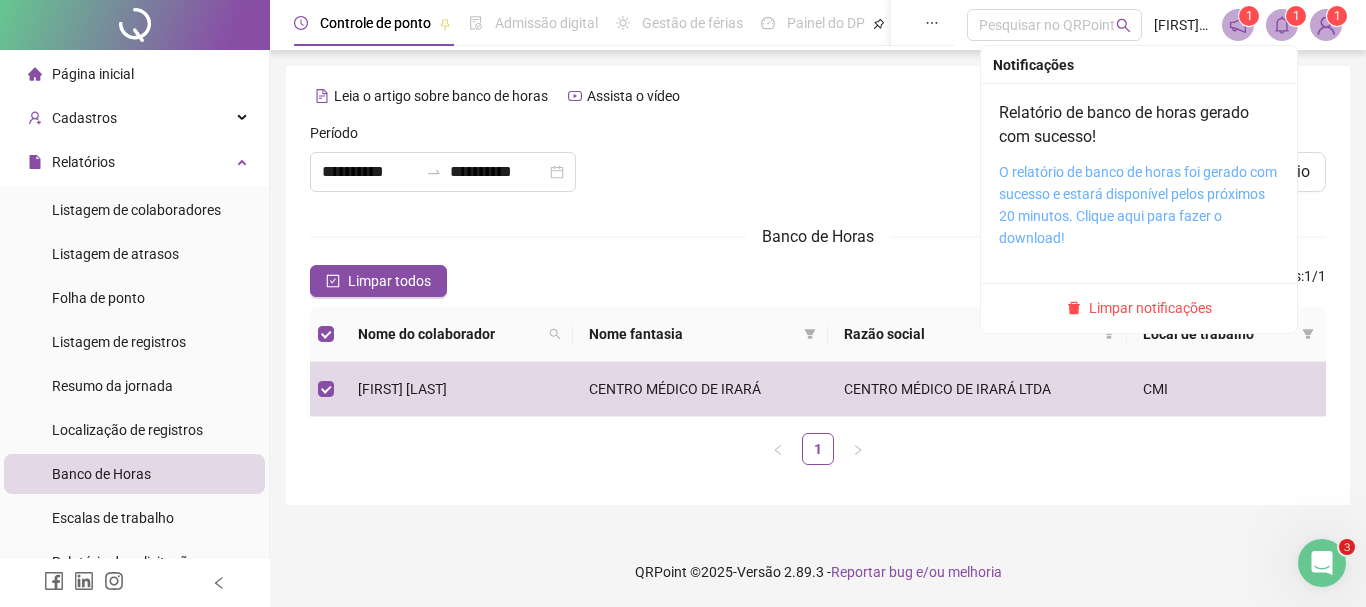 click on "O relatório de banco de horas foi gerado com sucesso e estará disponível pelos próximos 20 minutos.
Clique aqui para fazer o download!" at bounding box center [1138, 205] 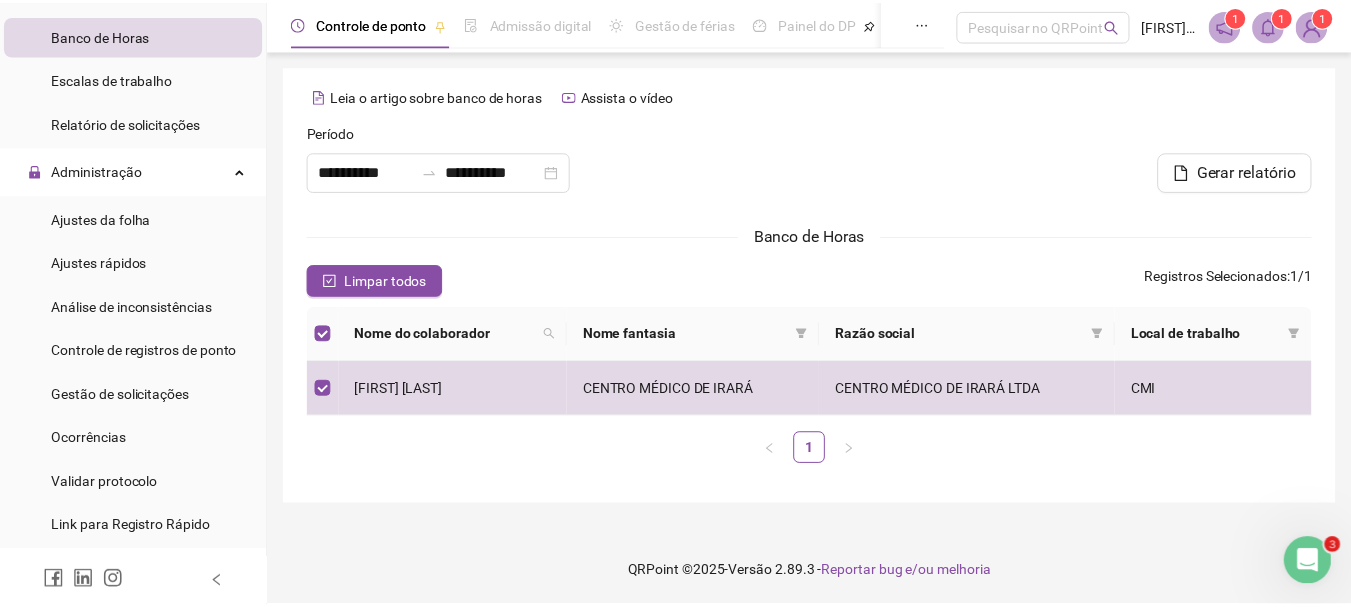 scroll, scrollTop: 539, scrollLeft: 0, axis: vertical 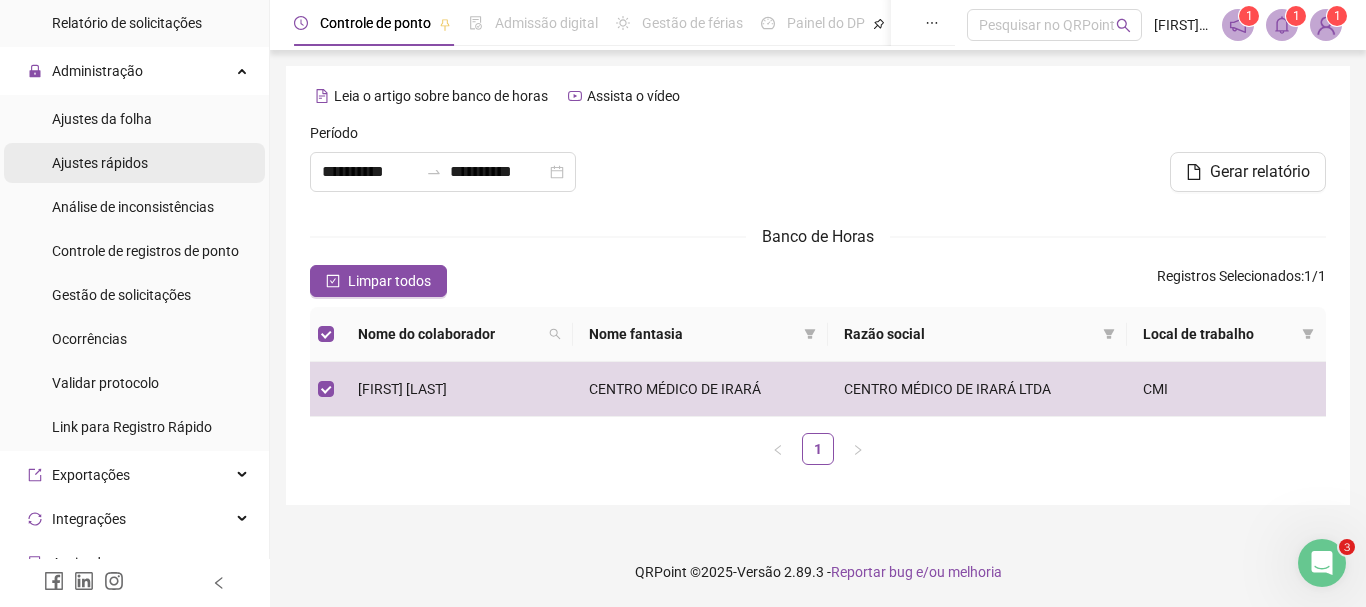 click on "Ajustes rápidos" at bounding box center [100, 163] 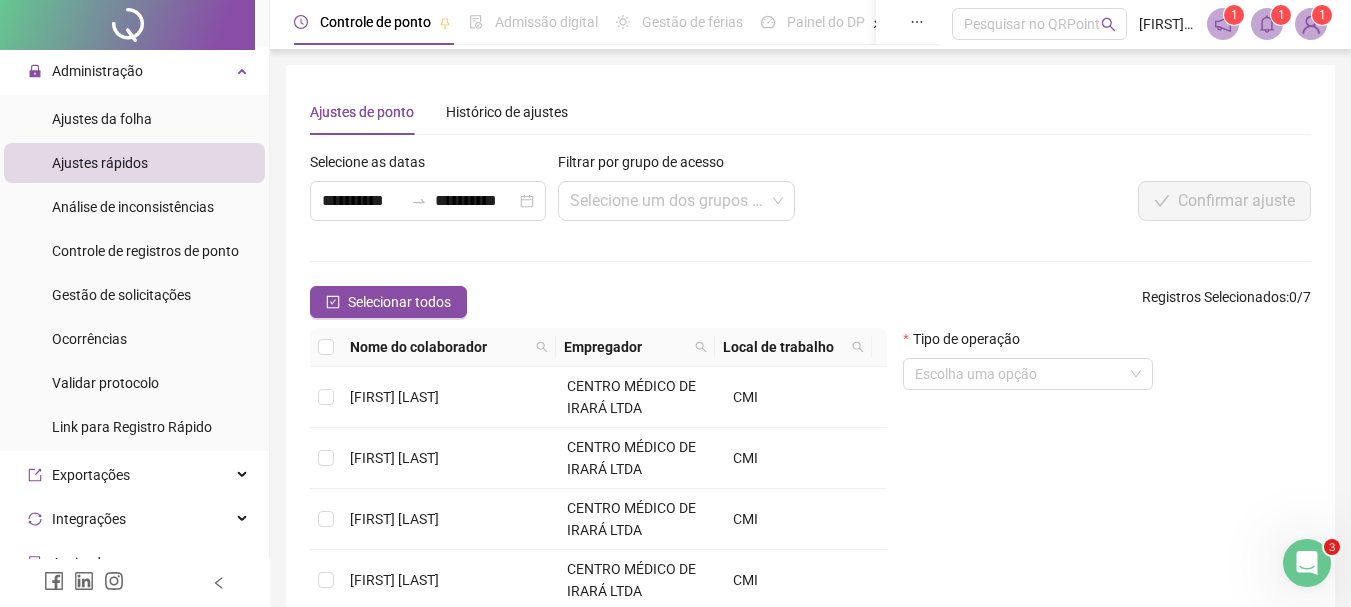 scroll, scrollTop: 0, scrollLeft: 0, axis: both 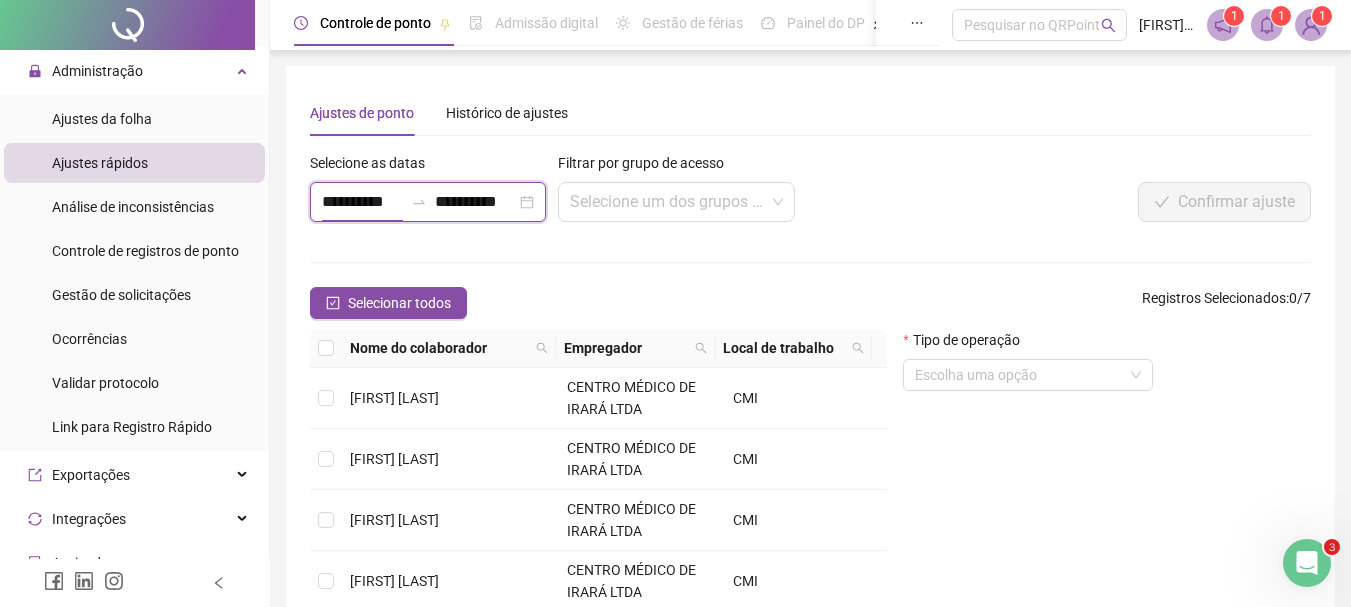click on "**********" at bounding box center (362, 202) 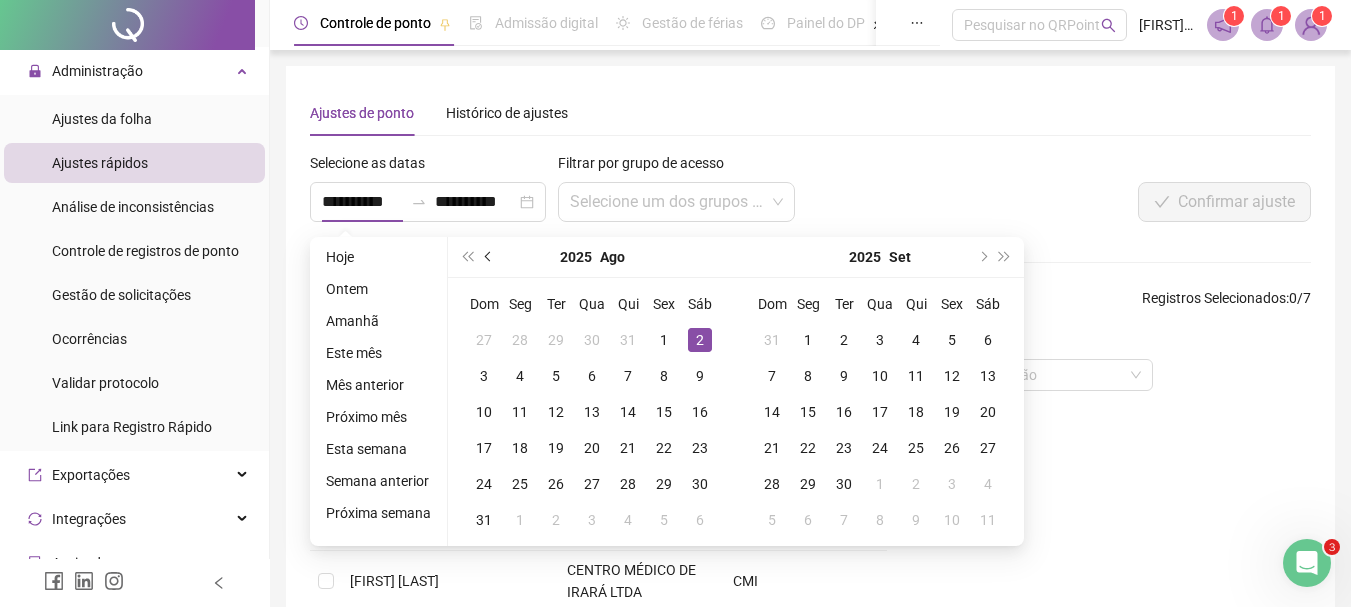 click at bounding box center (489, 257) 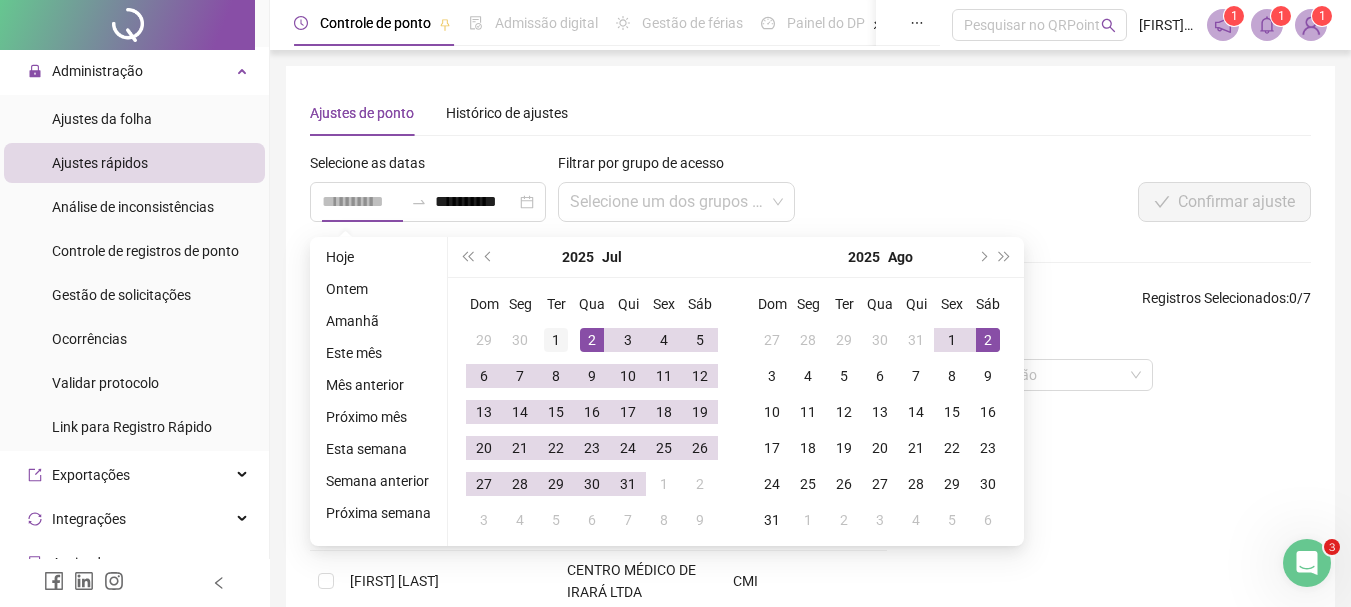 type on "**********" 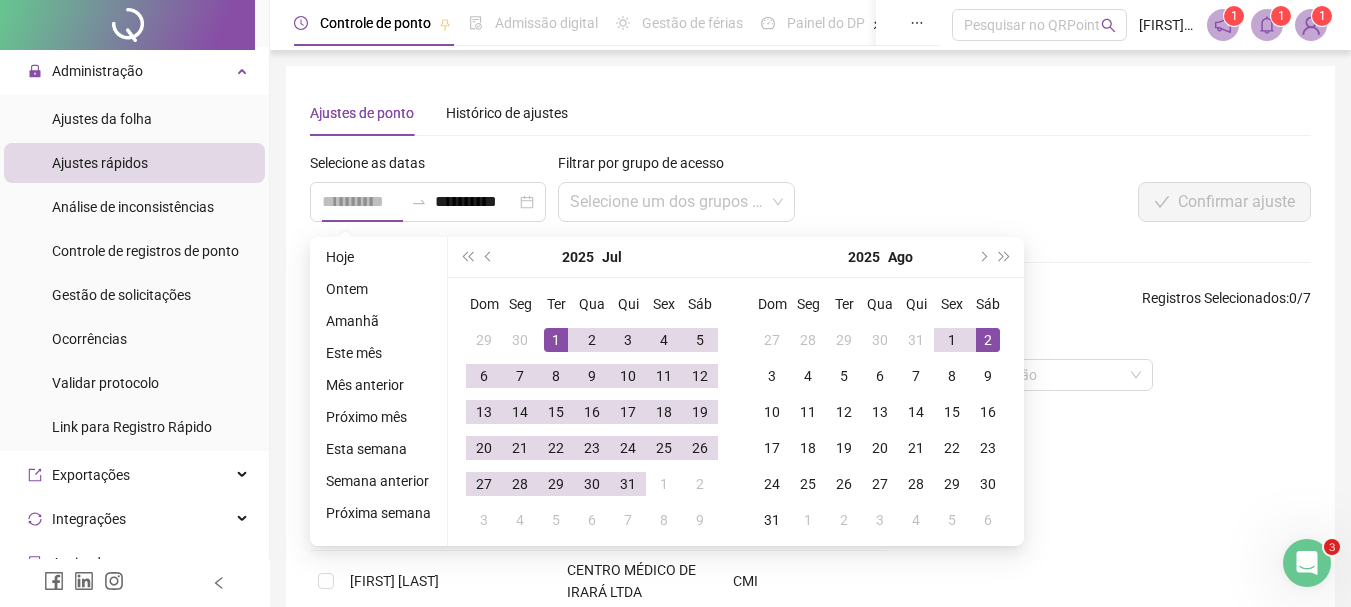 click on "1" at bounding box center (556, 340) 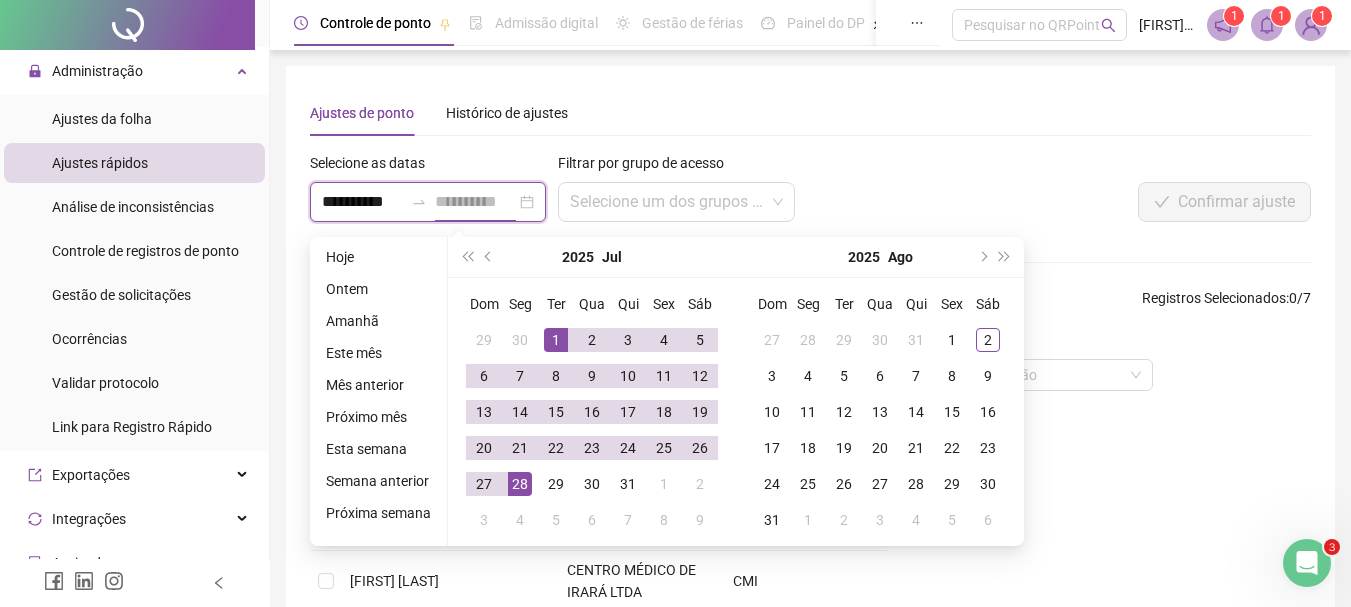 type on "**********" 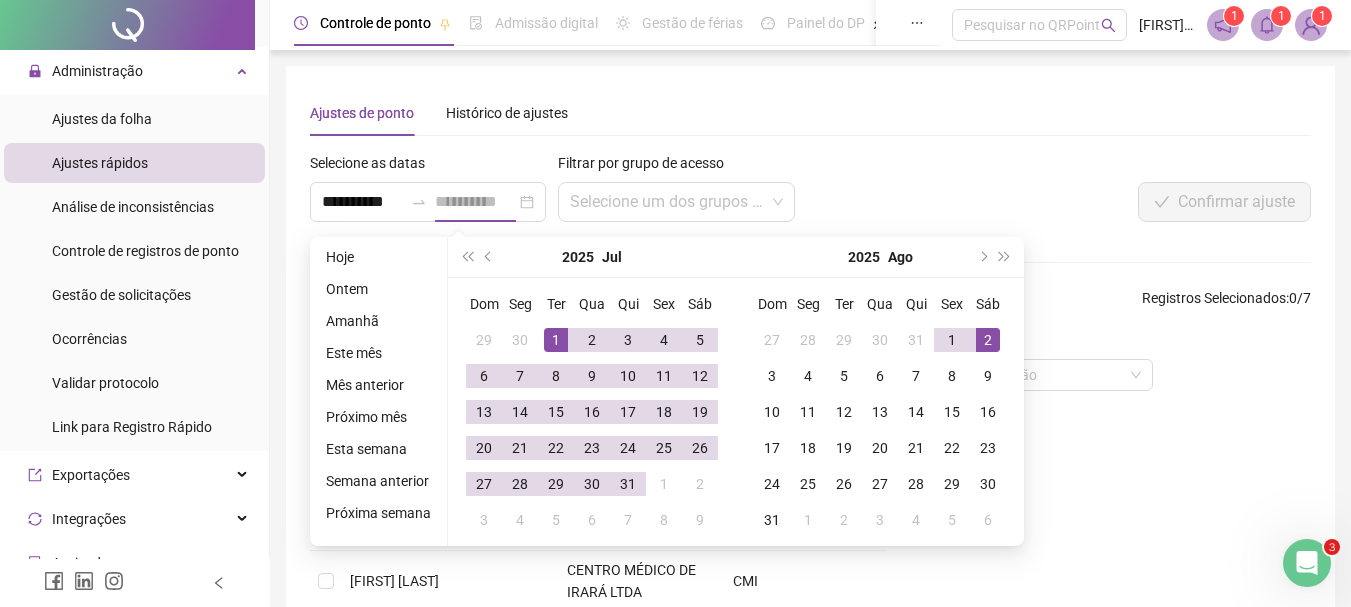 click on "2" at bounding box center (988, 340) 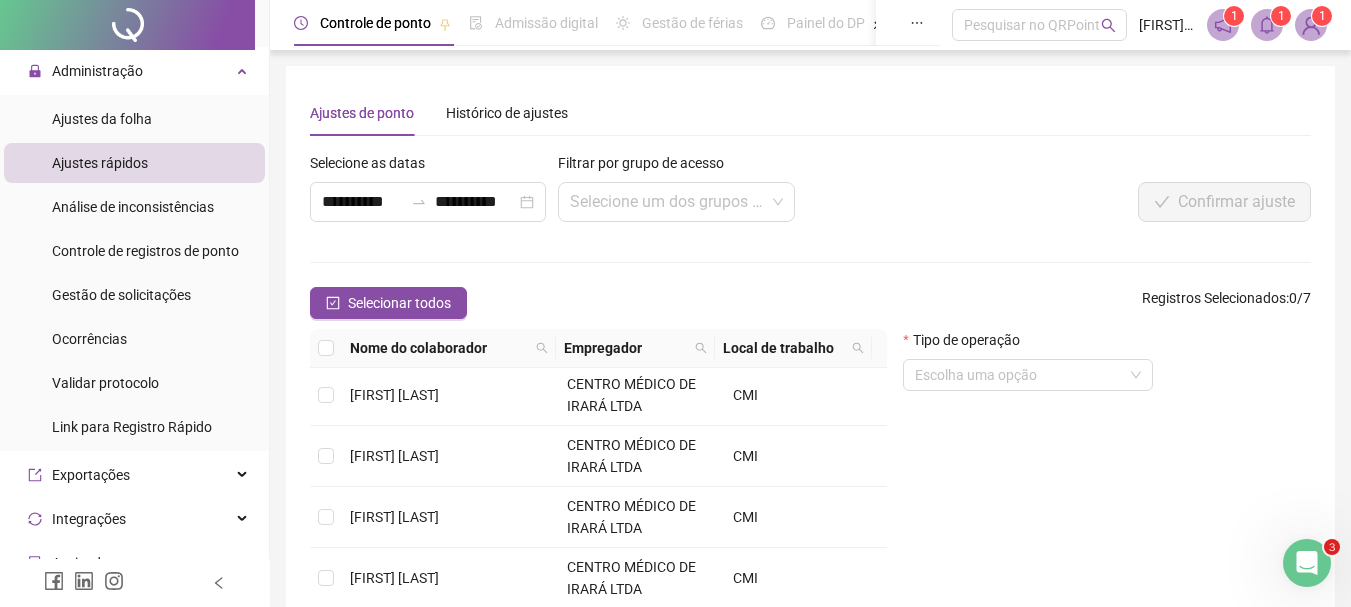 scroll, scrollTop: 127, scrollLeft: 0, axis: vertical 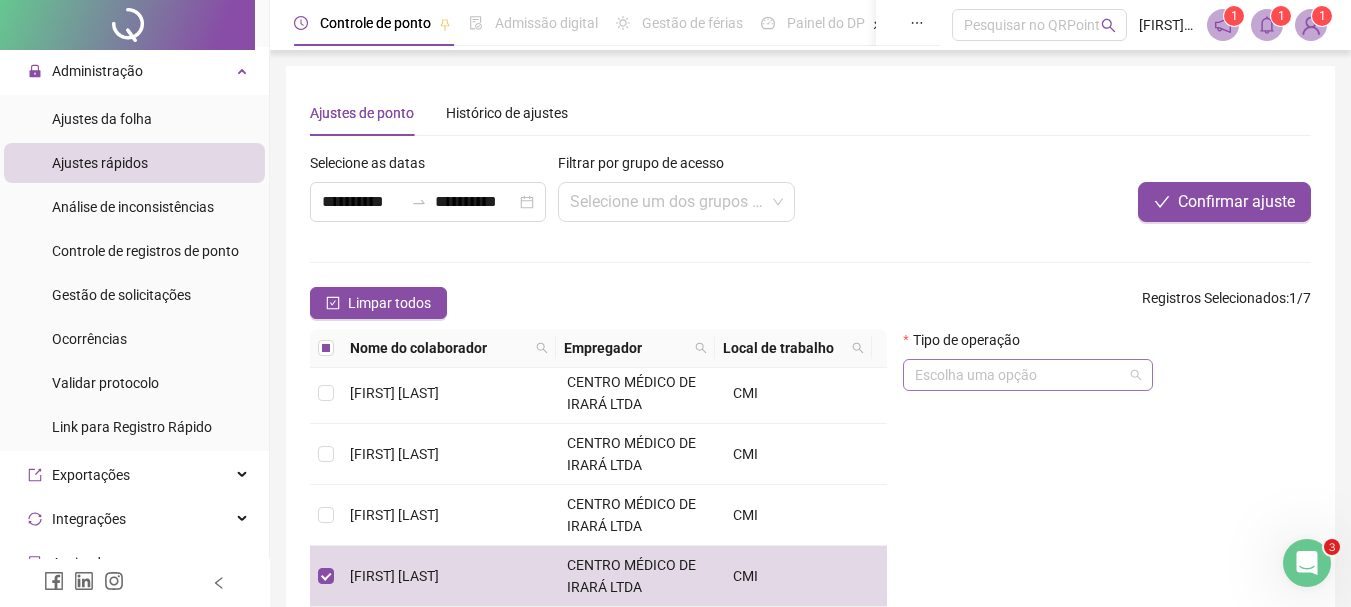 click at bounding box center (1028, 375) 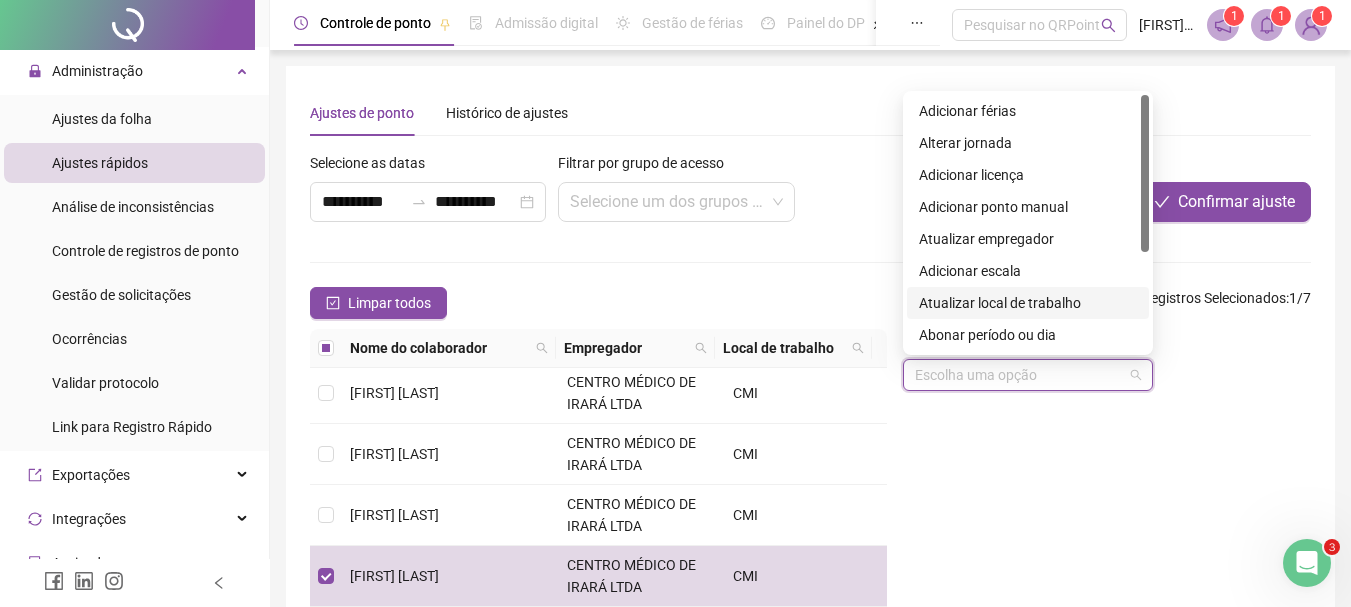 scroll, scrollTop: 160, scrollLeft: 0, axis: vertical 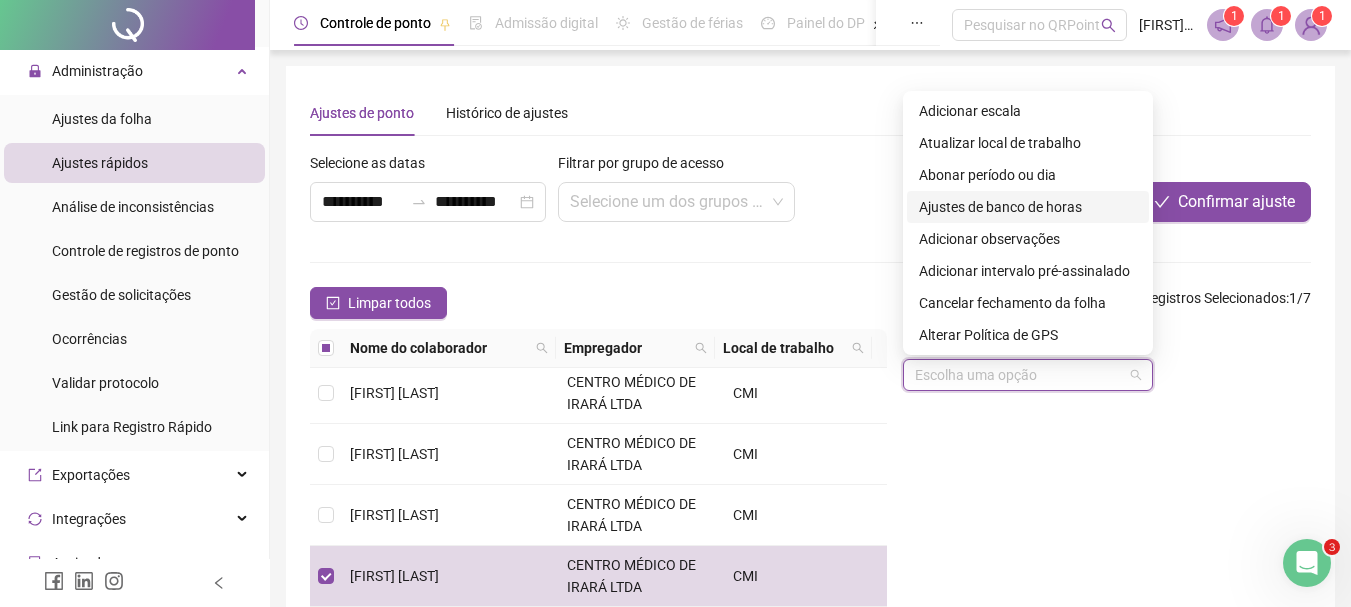 click on "Ajustes de banco de horas" at bounding box center [1028, 207] 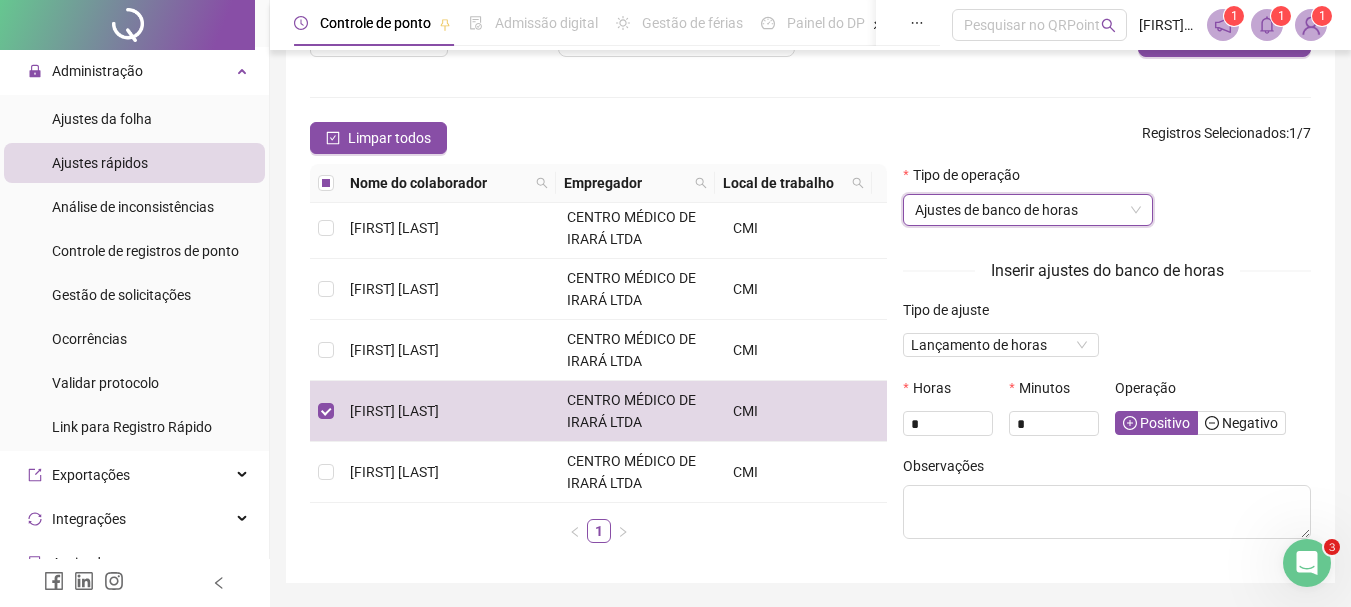 scroll, scrollTop: 200, scrollLeft: 0, axis: vertical 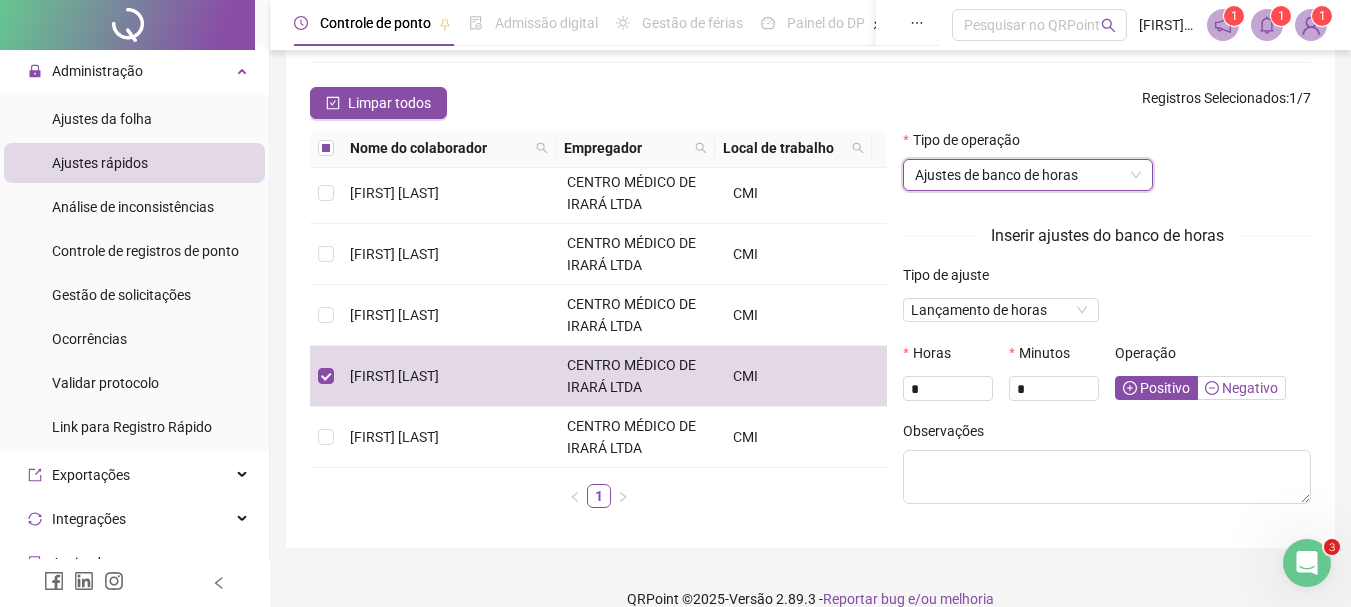 click on "Negativo" at bounding box center (1241, 388) 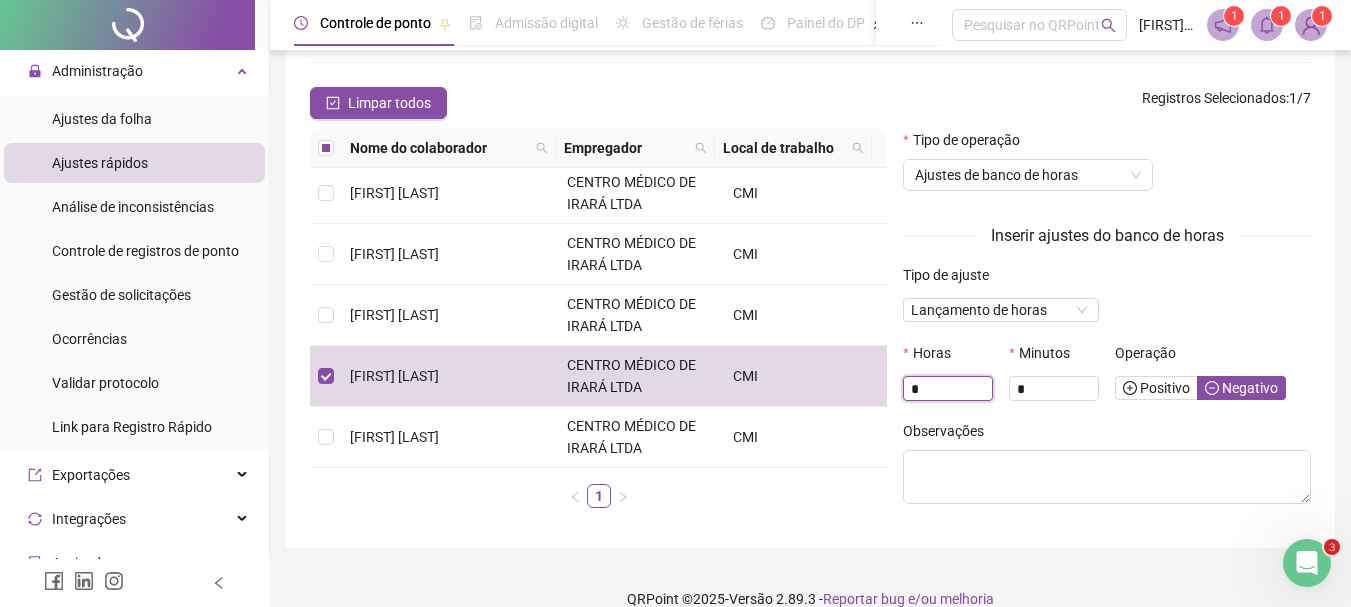drag, startPoint x: 942, startPoint y: 386, endPoint x: 892, endPoint y: 386, distance: 50 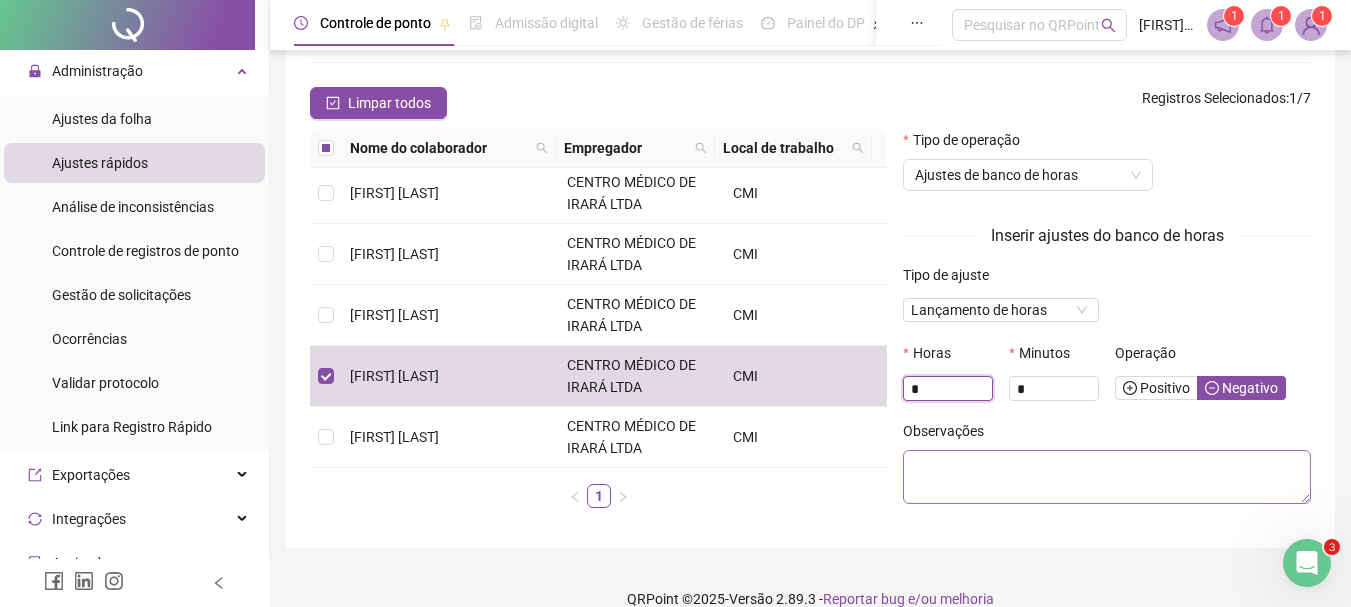 type on "*" 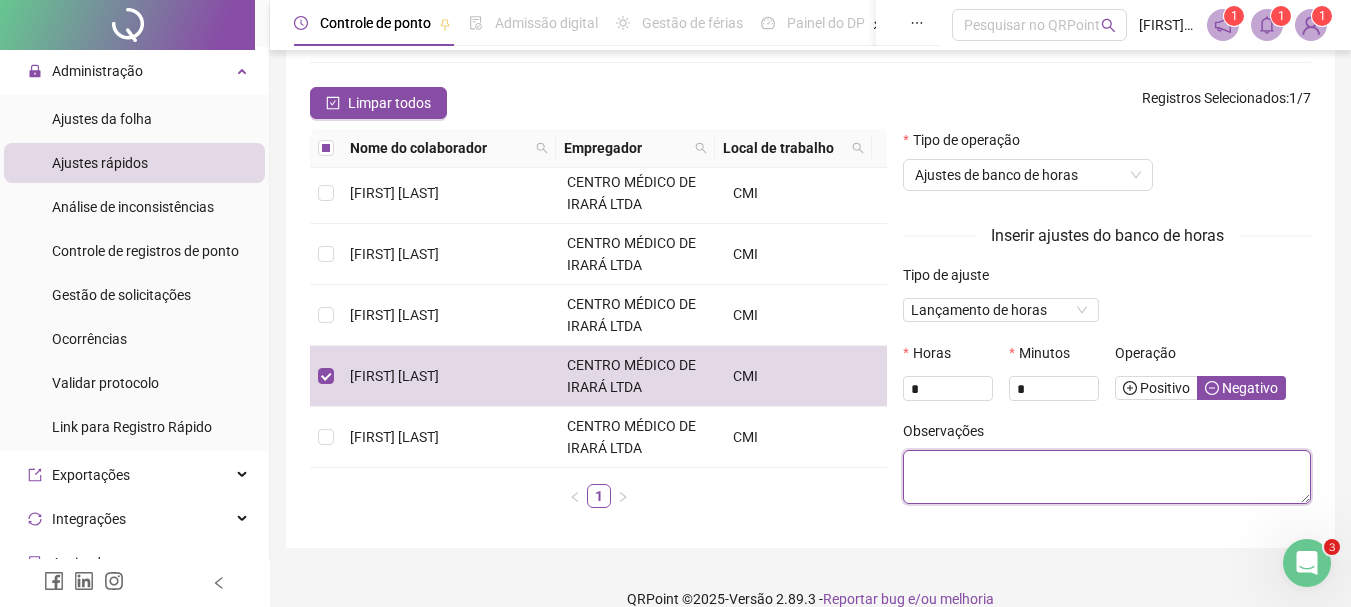 click at bounding box center (1107, 477) 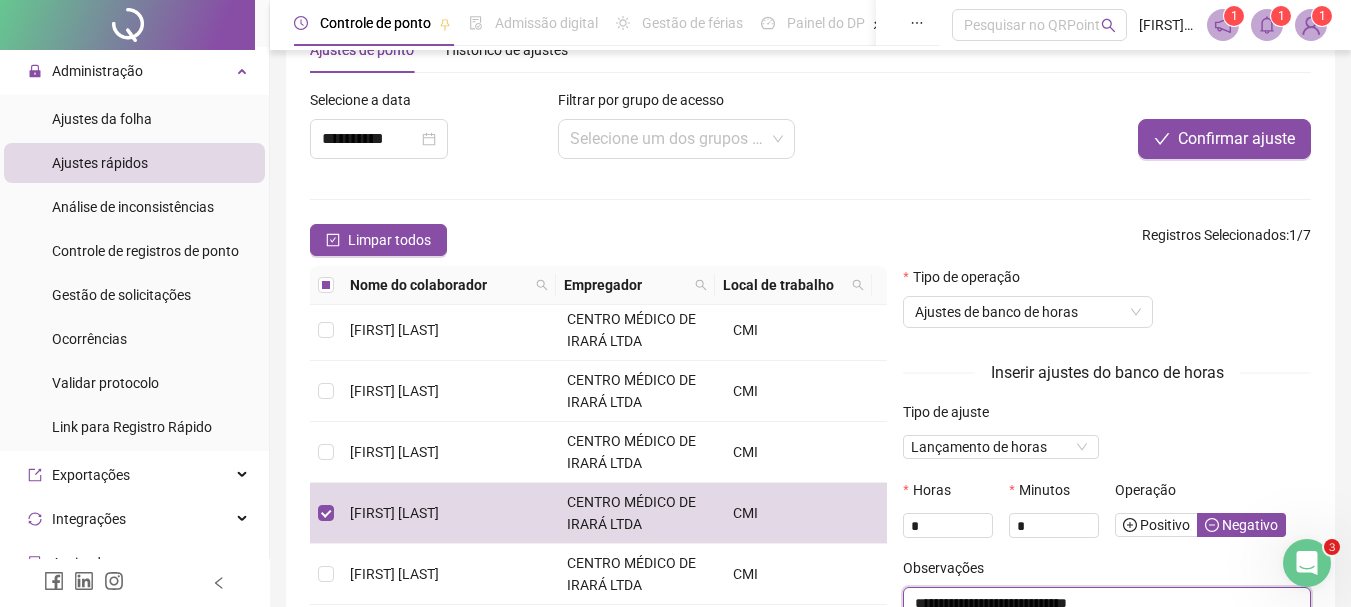 scroll, scrollTop: 0, scrollLeft: 0, axis: both 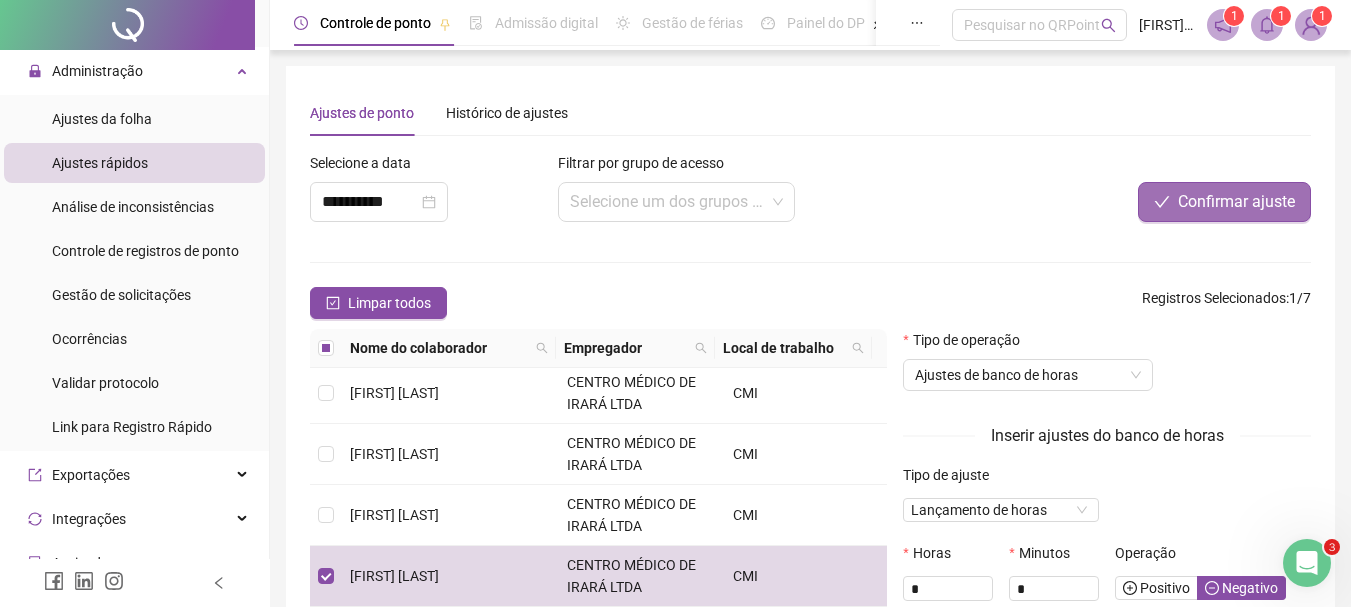 type on "**********" 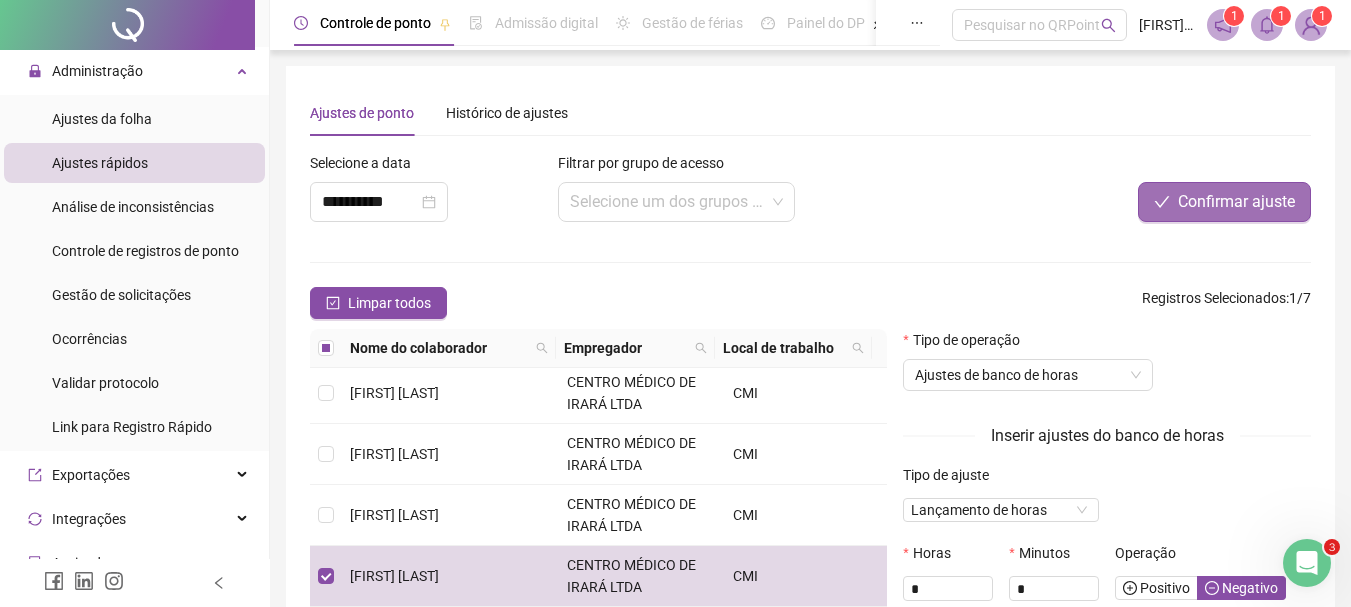 click on "Confirmar ajuste" at bounding box center [1236, 202] 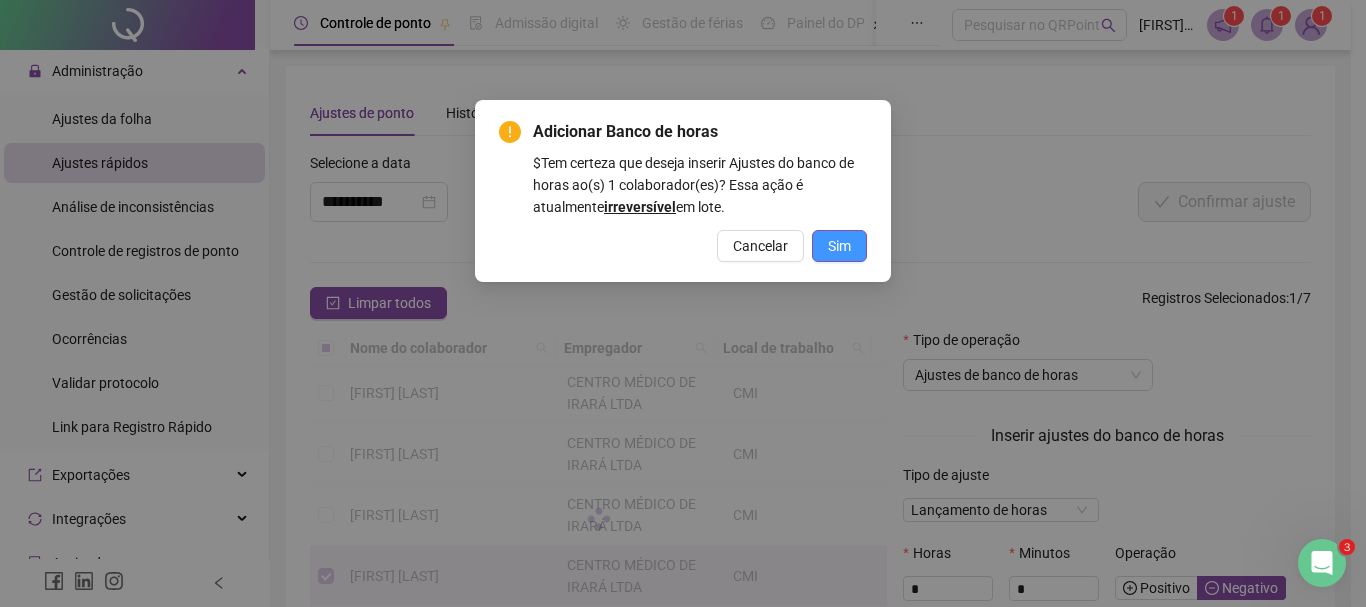 click on "Sim" at bounding box center [839, 246] 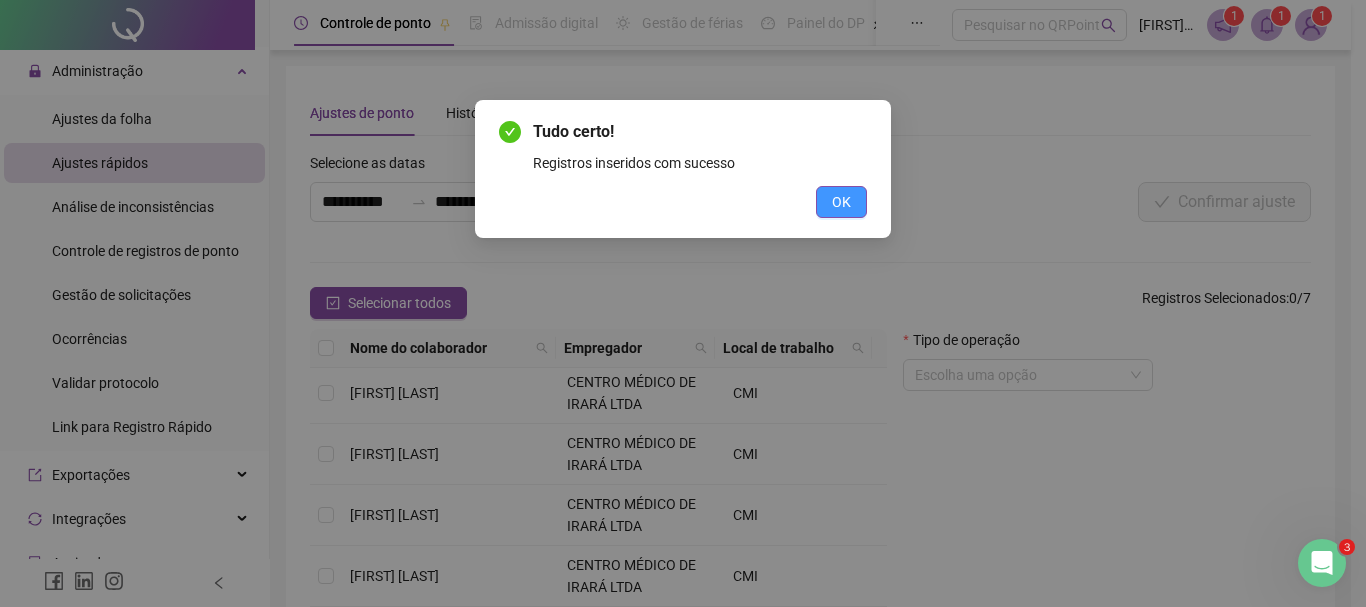 click on "OK" at bounding box center [841, 202] 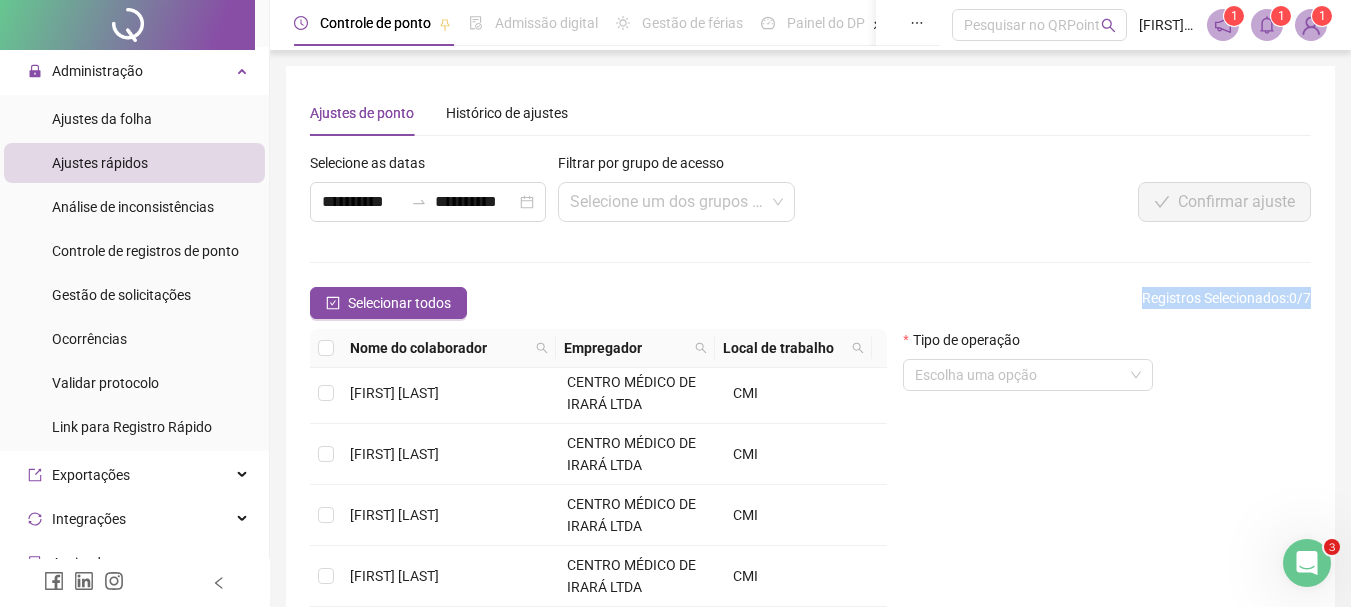 drag, startPoint x: 275, startPoint y: 342, endPoint x: 281, endPoint y: 251, distance: 91.197586 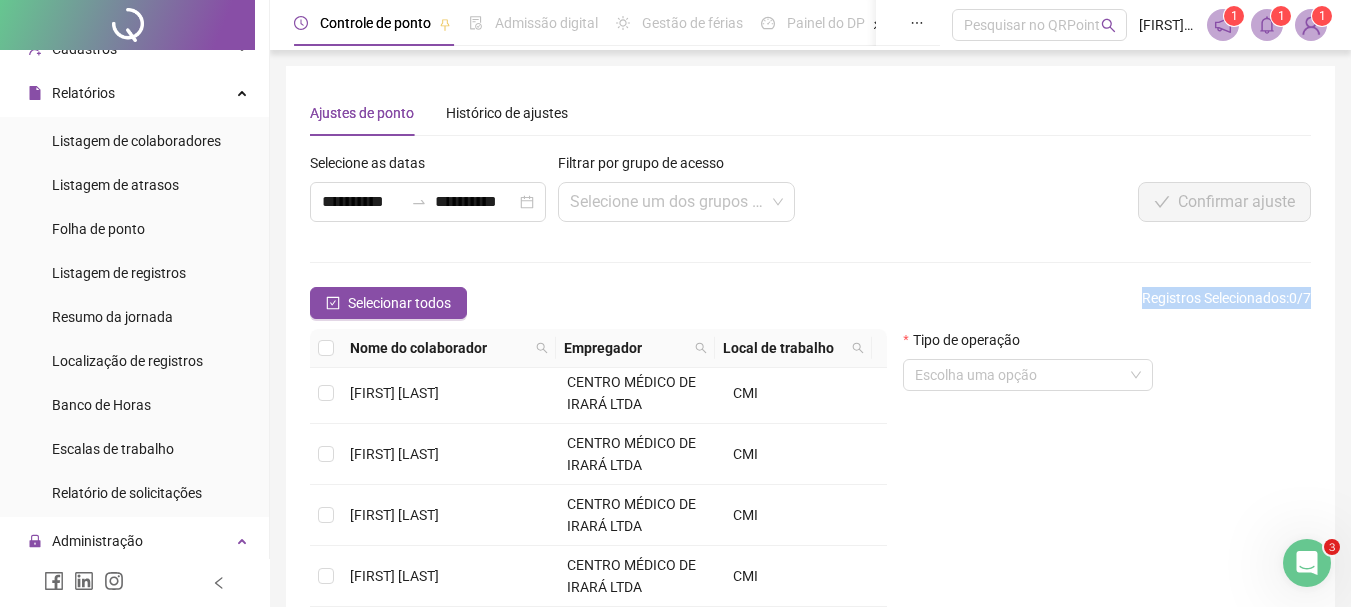 scroll, scrollTop: 0, scrollLeft: 0, axis: both 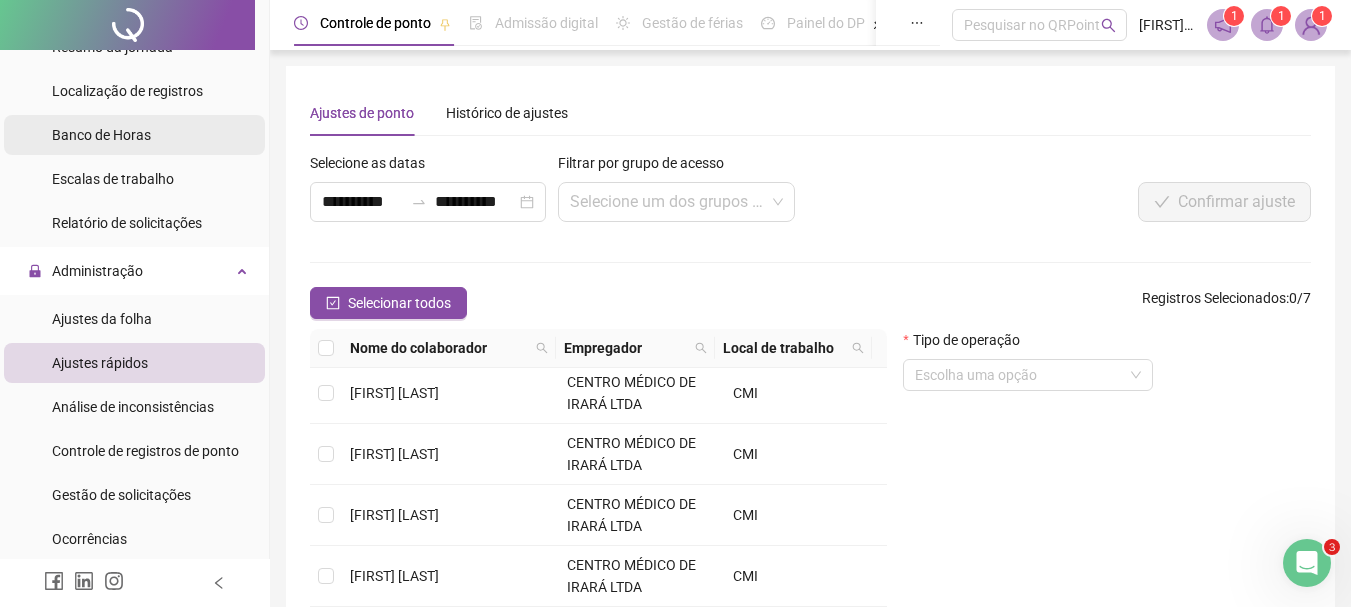 click on "Banco de Horas" at bounding box center (101, 135) 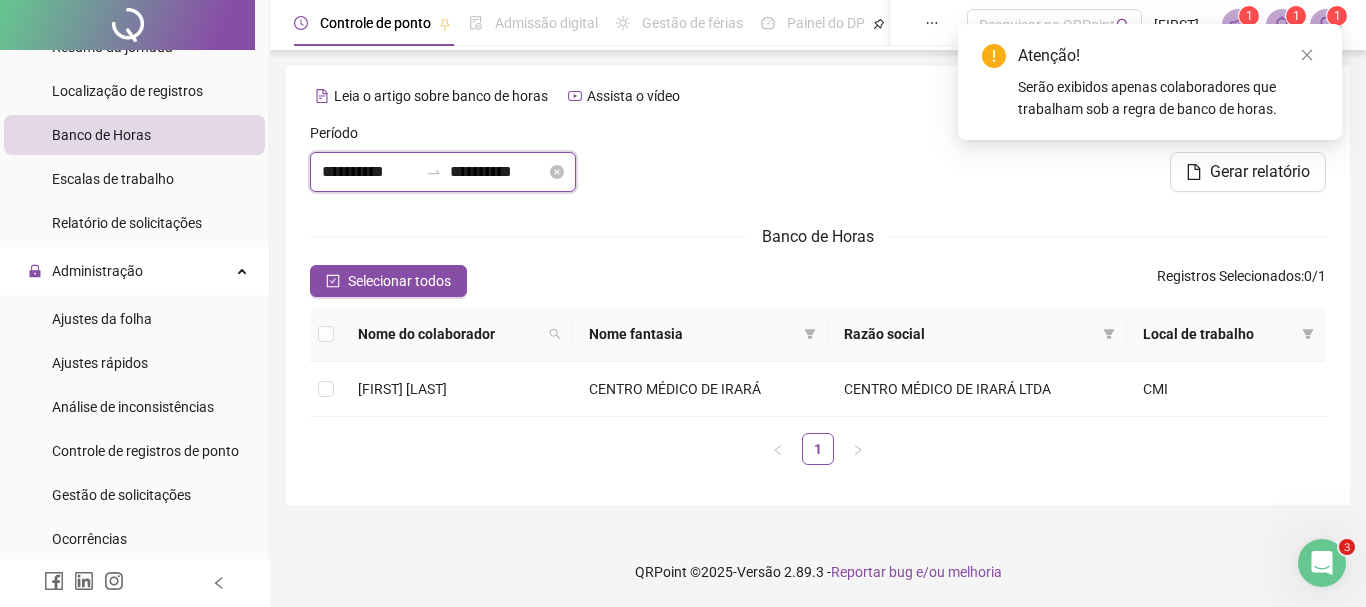 click on "**********" at bounding box center [370, 172] 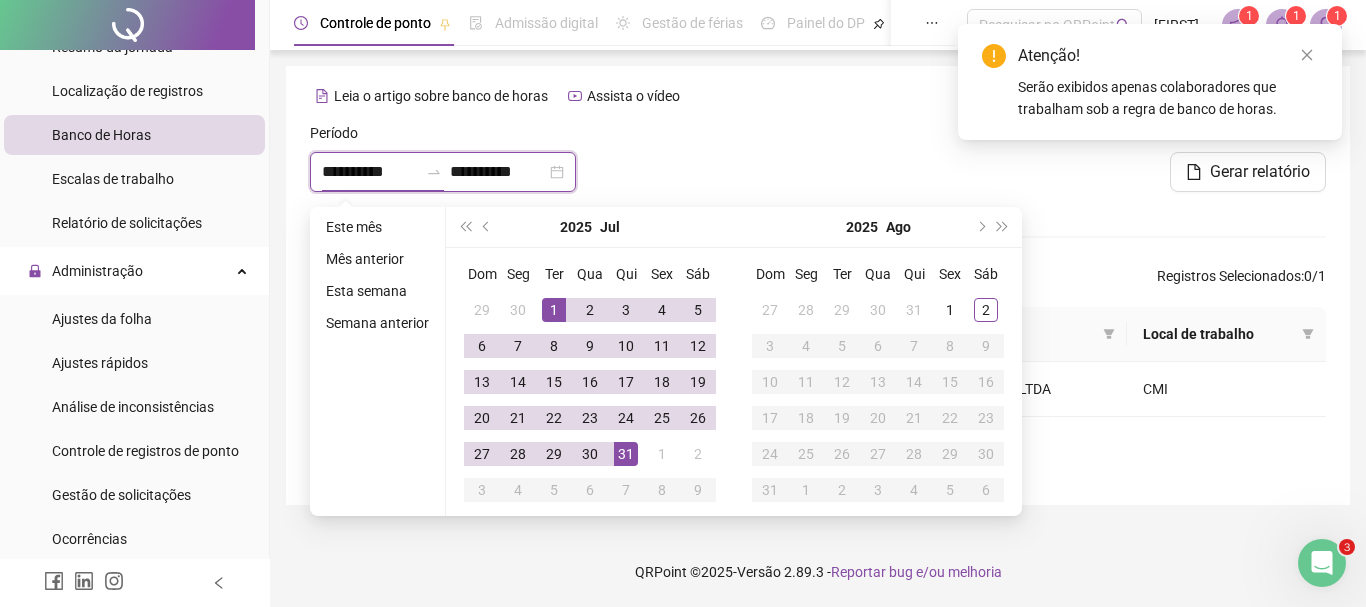type on "**********" 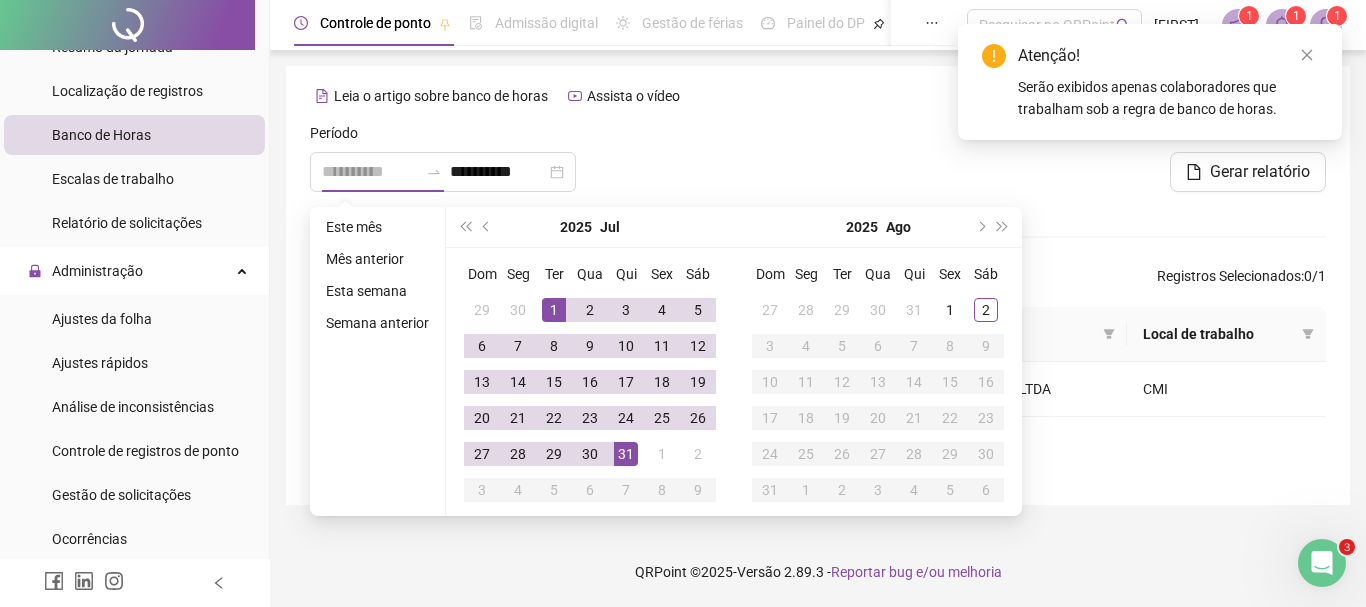 click on "1" at bounding box center (554, 310) 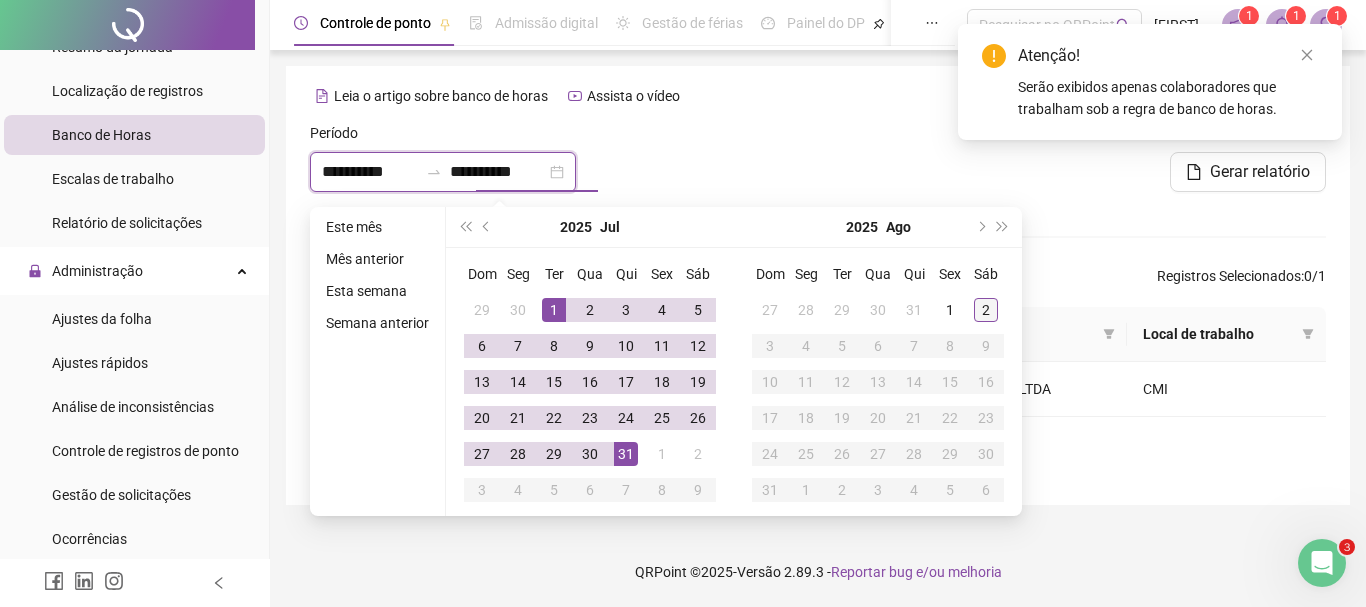 type on "**********" 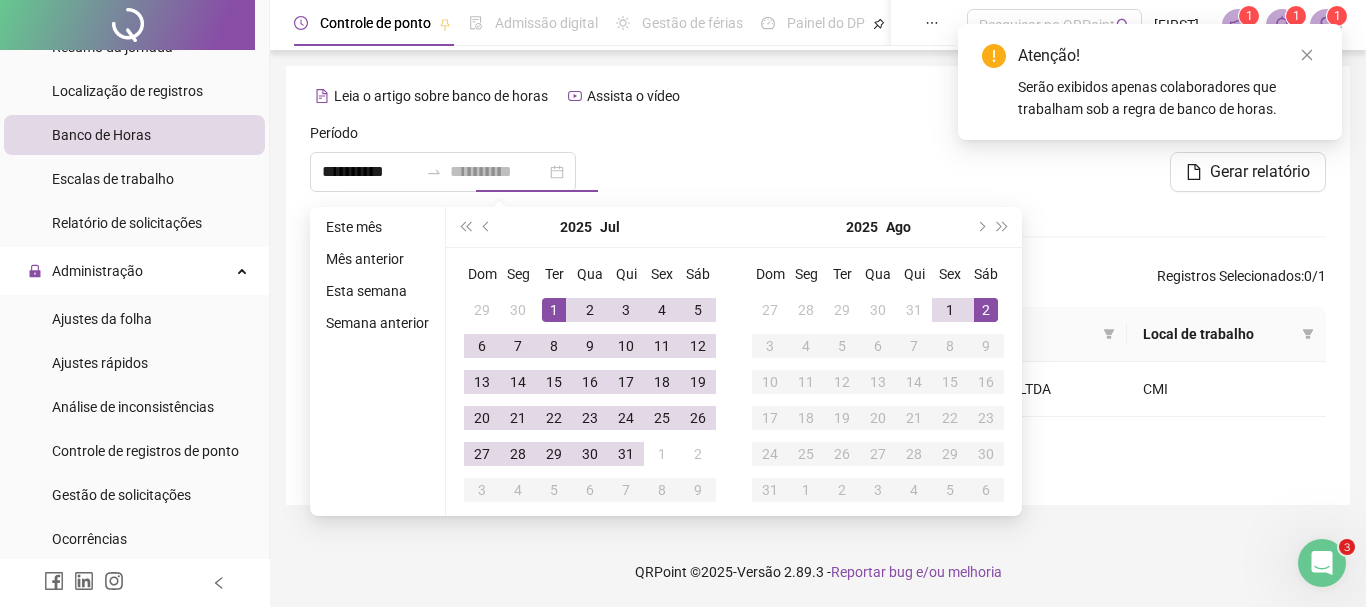click on "2" at bounding box center [986, 310] 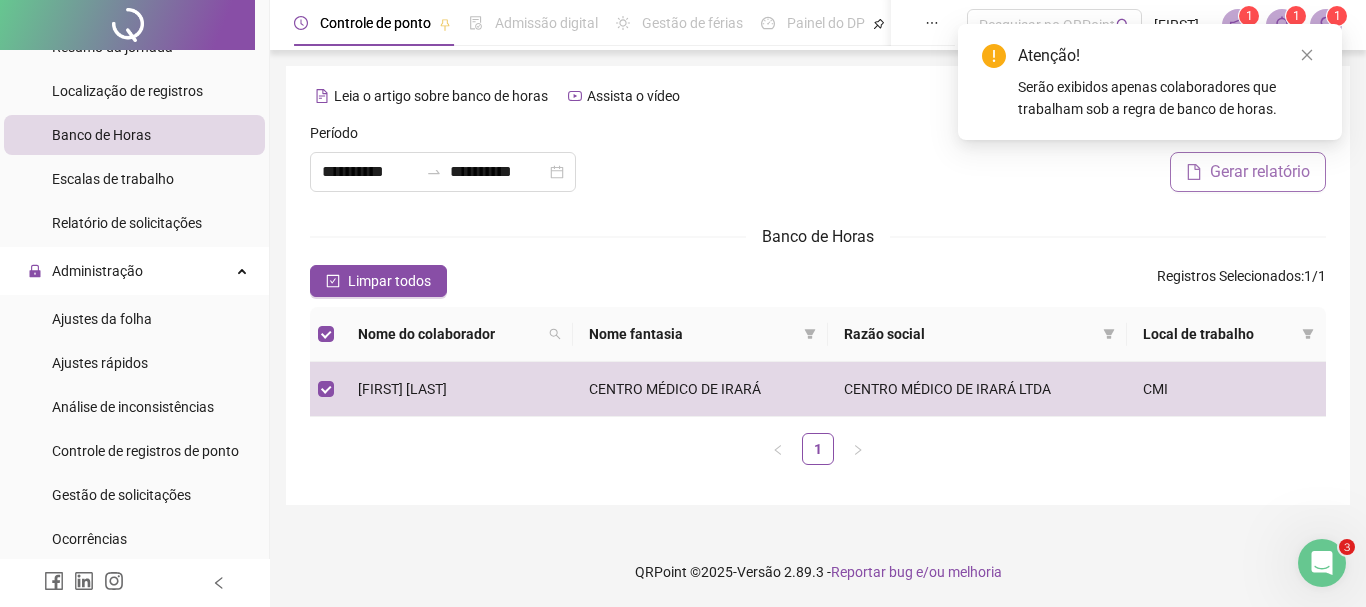 click on "Gerar relatório" at bounding box center (1260, 172) 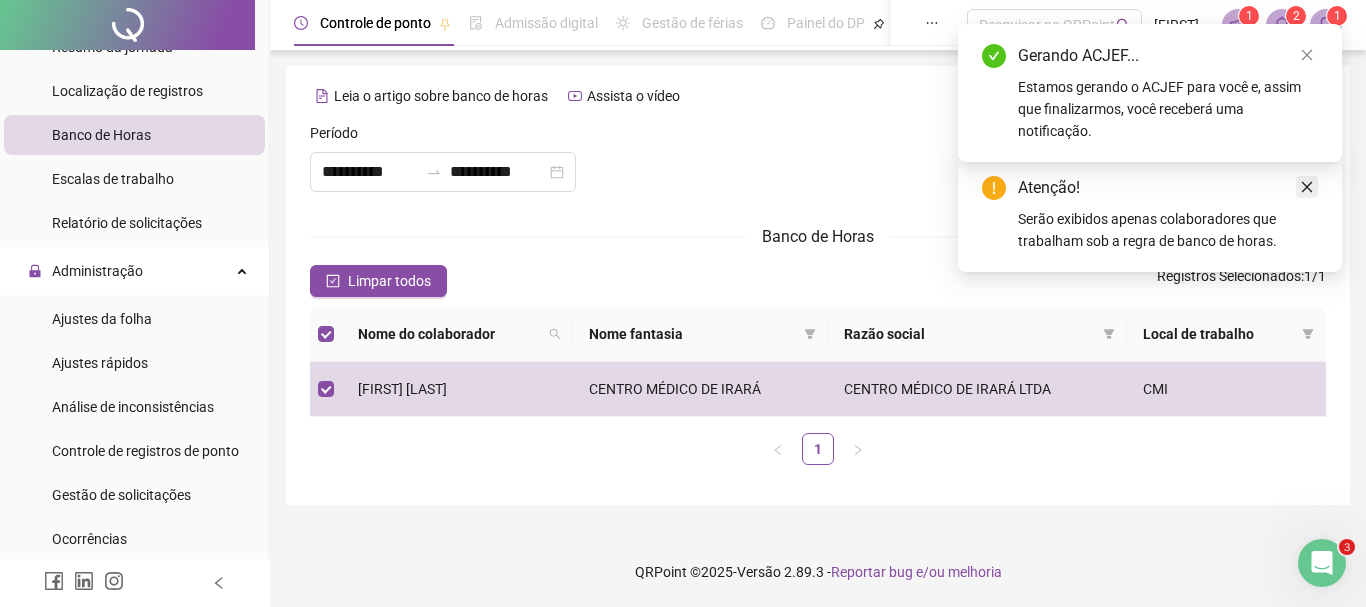 click at bounding box center (1307, 187) 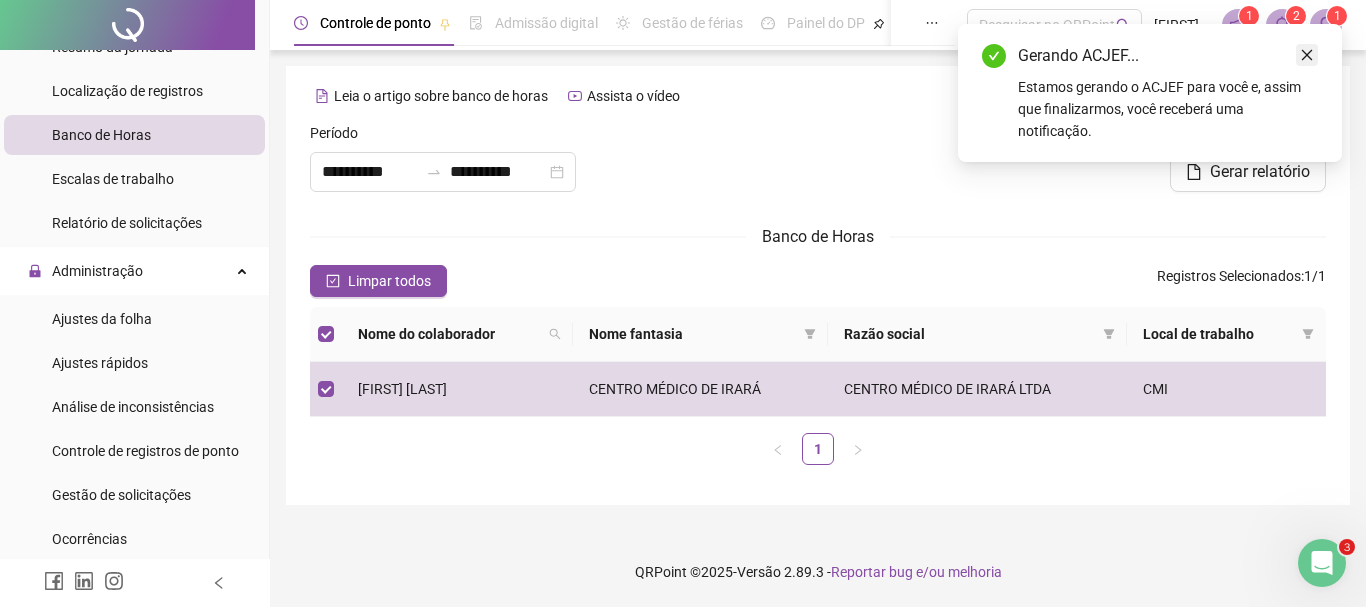 click 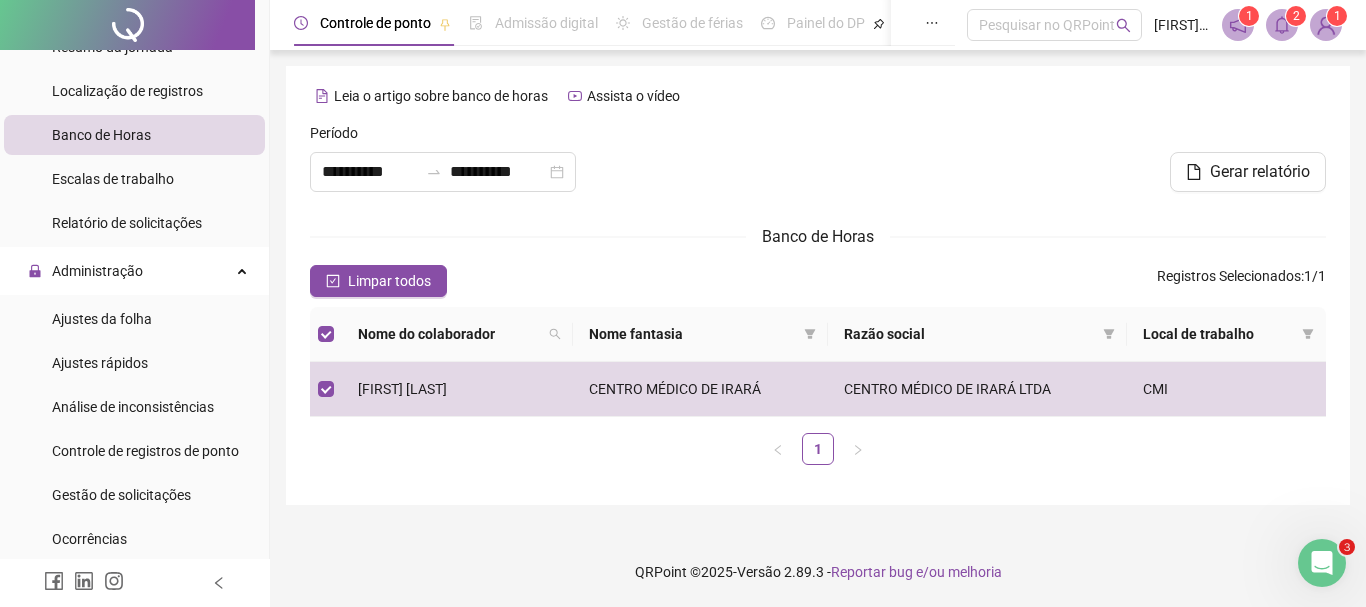 click on "2" at bounding box center (1296, 16) 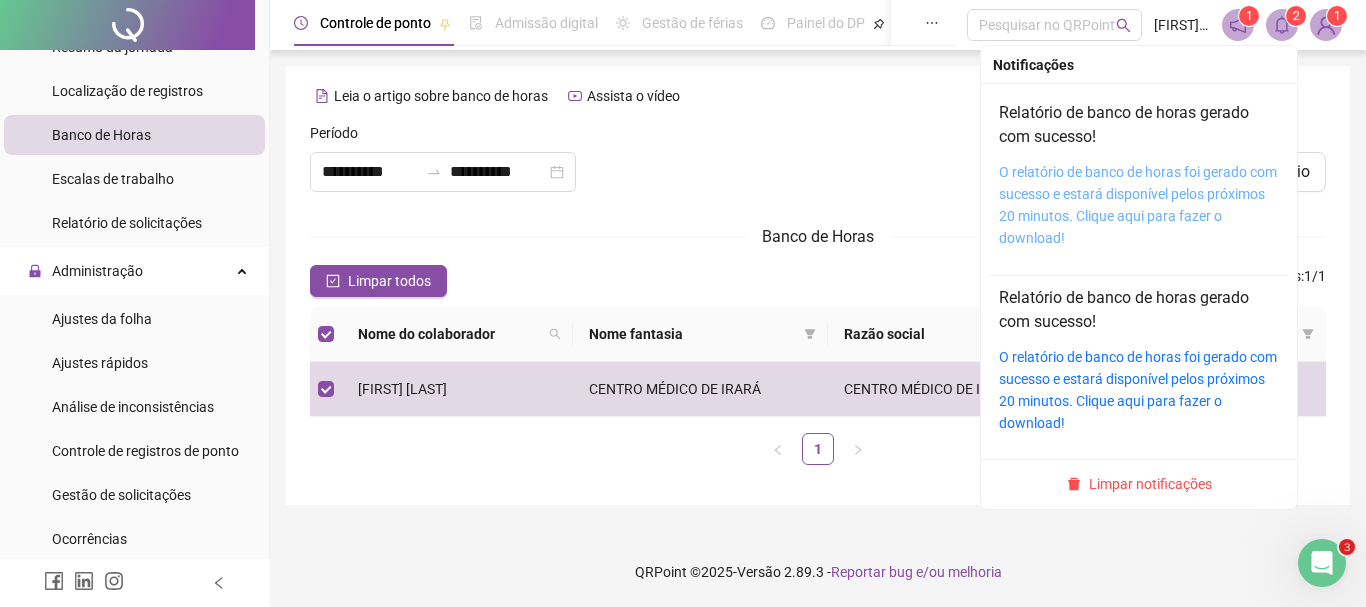 click on "O relatório de banco de horas foi gerado com sucesso e estará disponível pelos próximos 20 minutos.
Clique aqui para fazer o download!" at bounding box center (1138, 205) 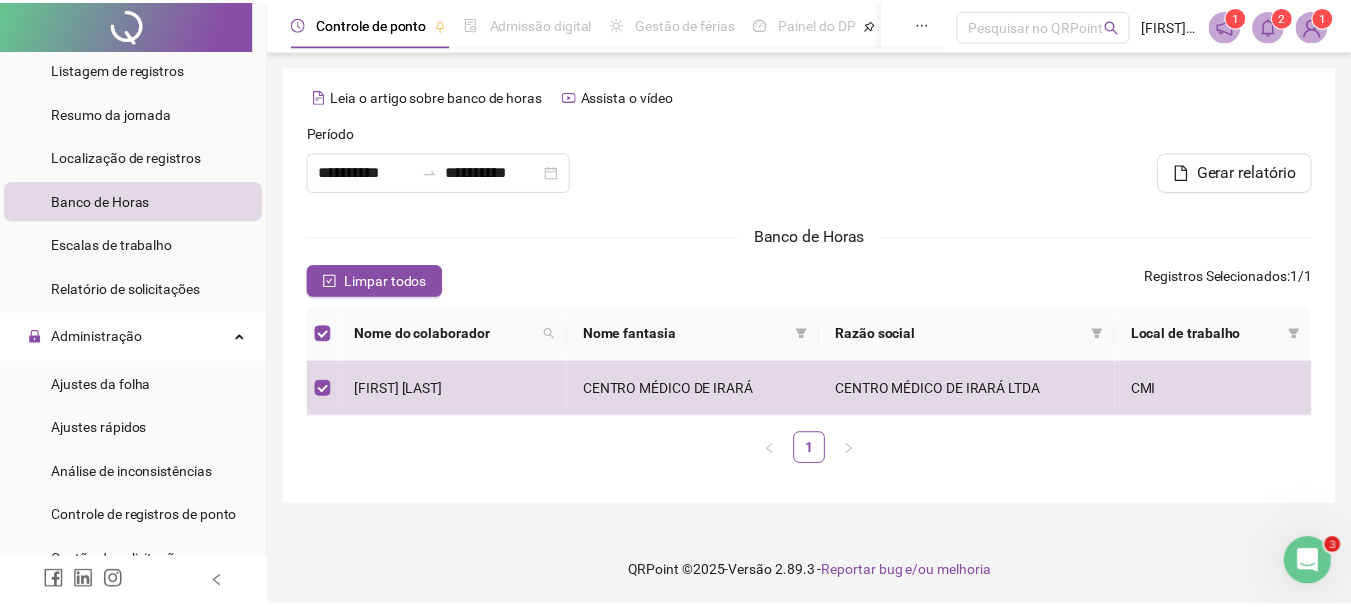 scroll, scrollTop: 271, scrollLeft: 0, axis: vertical 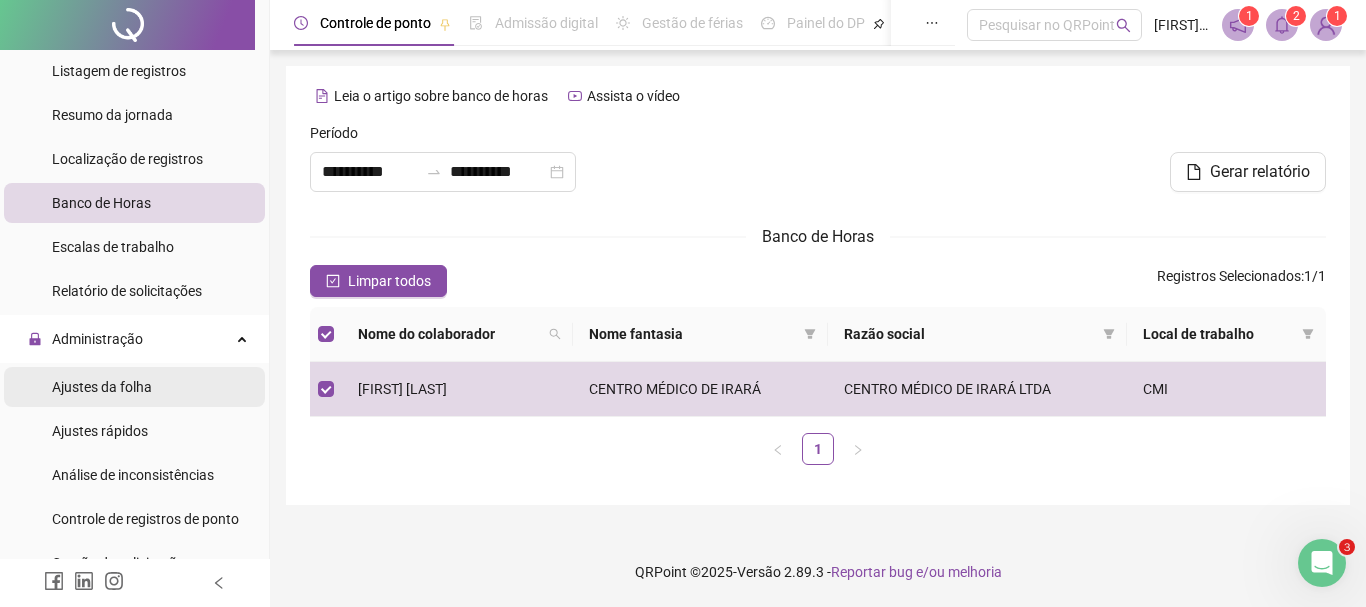 click on "Ajustes da folha" at bounding box center (102, 387) 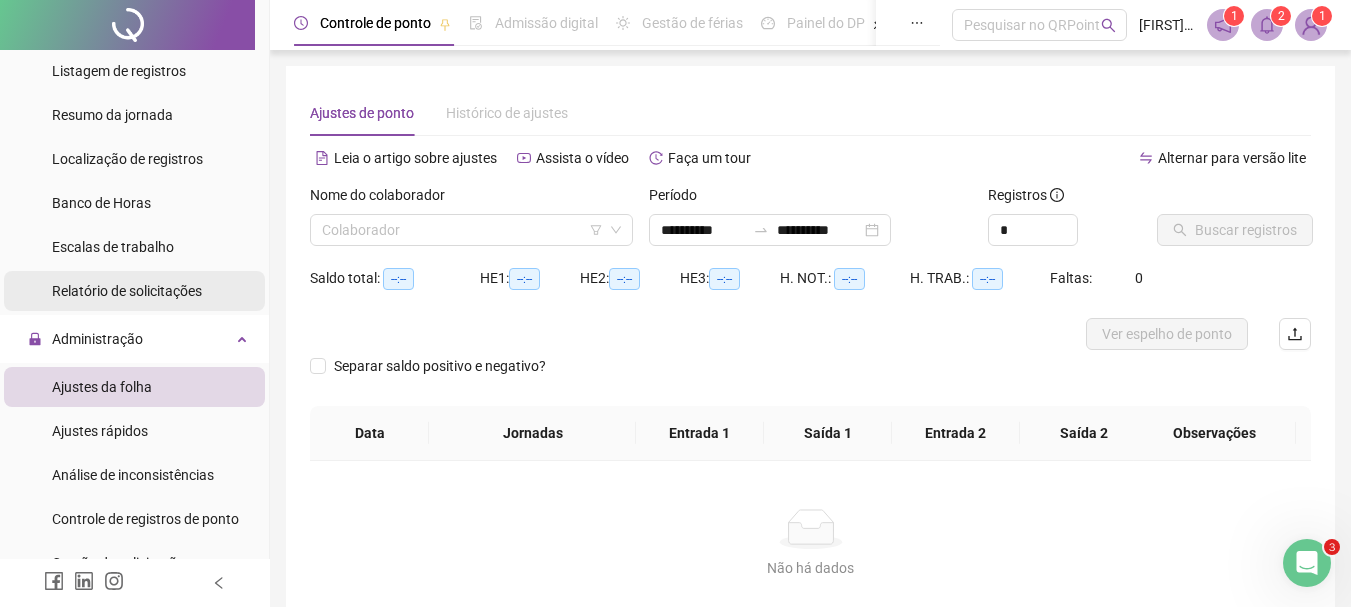 scroll, scrollTop: 0, scrollLeft: 0, axis: both 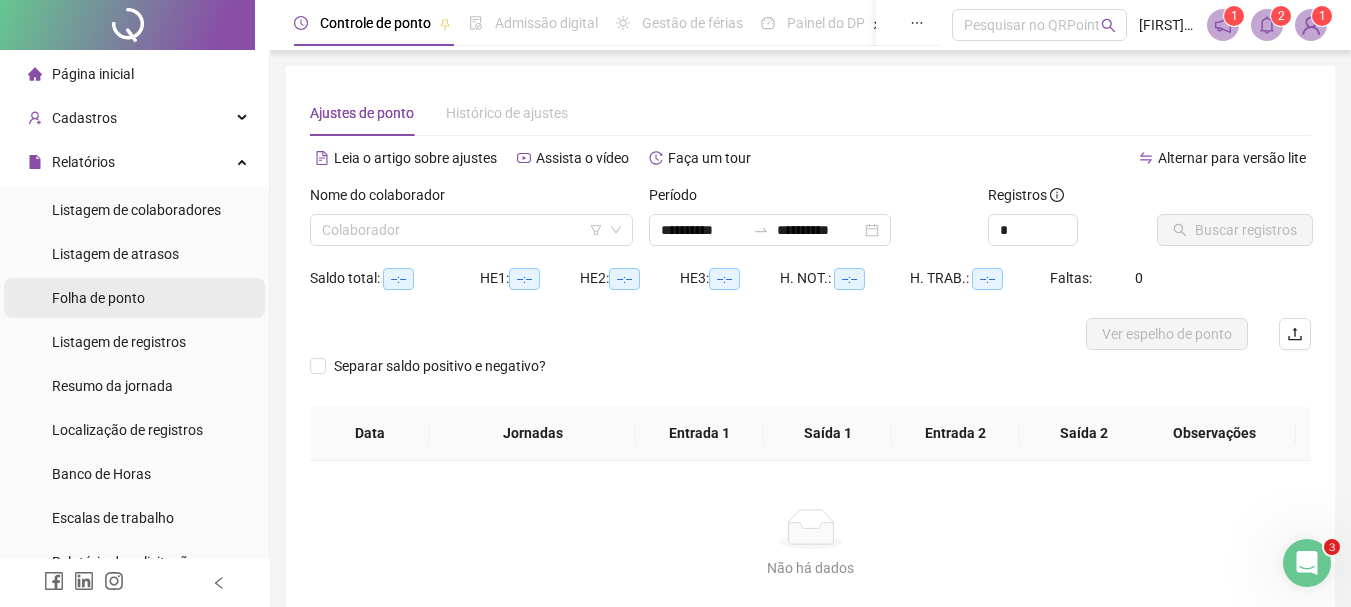 click on "Folha de ponto" at bounding box center [98, 298] 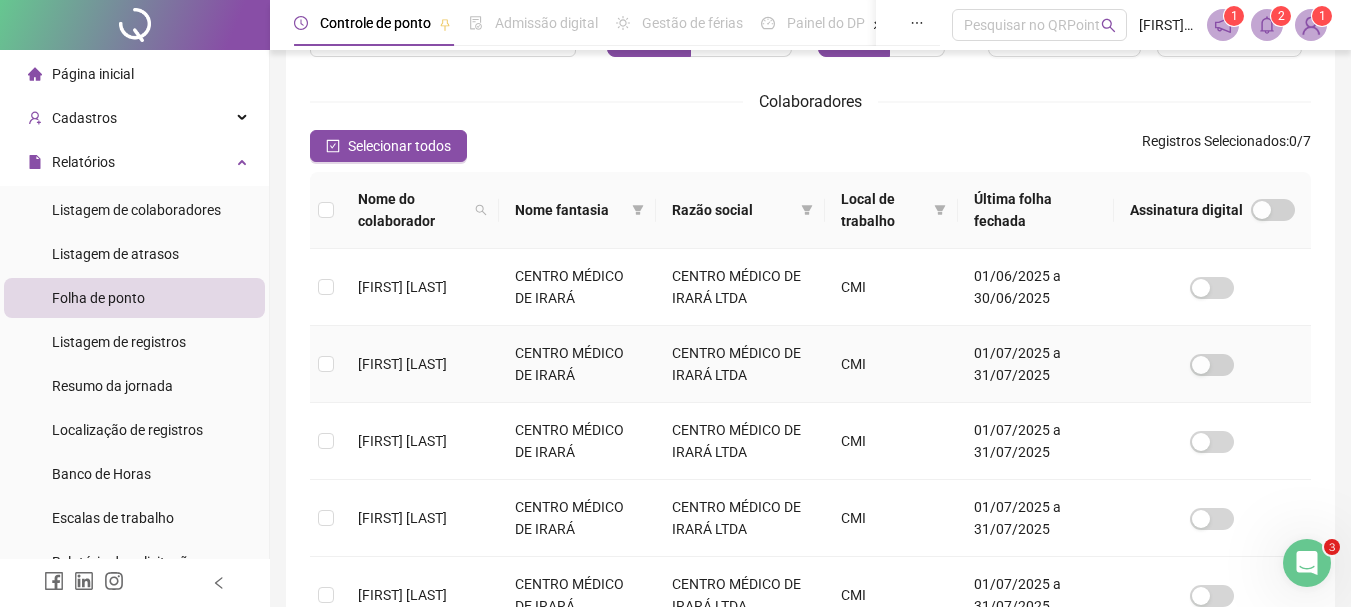 scroll, scrollTop: 554, scrollLeft: 0, axis: vertical 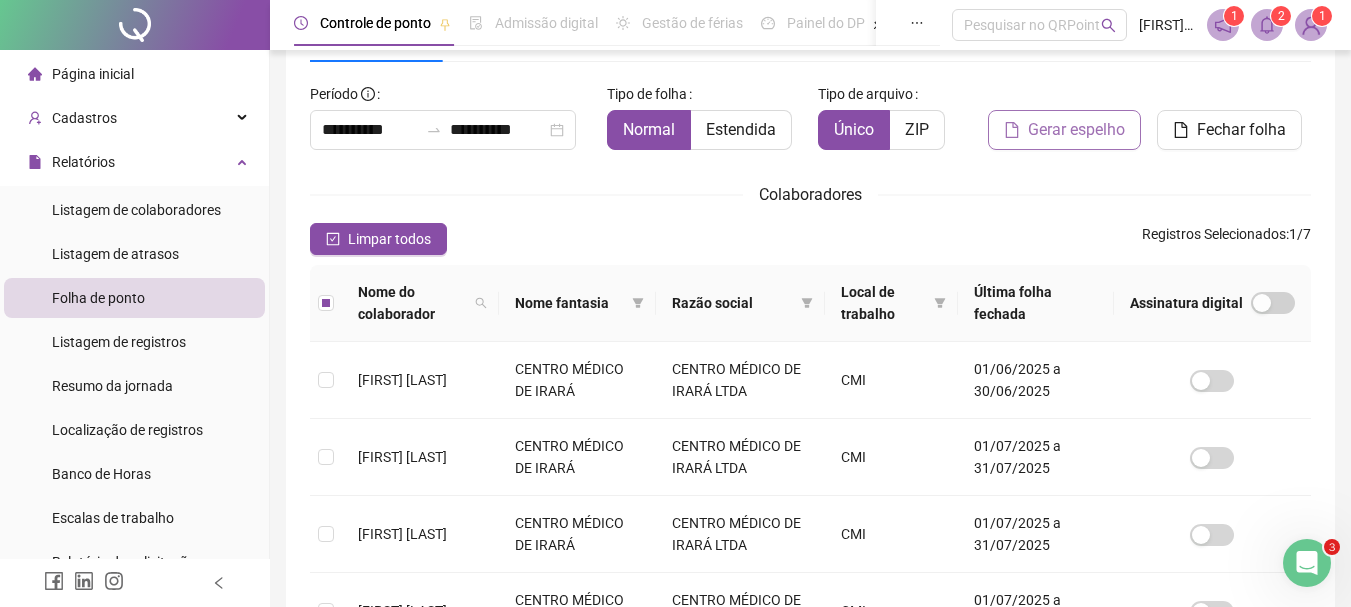 click on "Gerar espelho" at bounding box center (1076, 130) 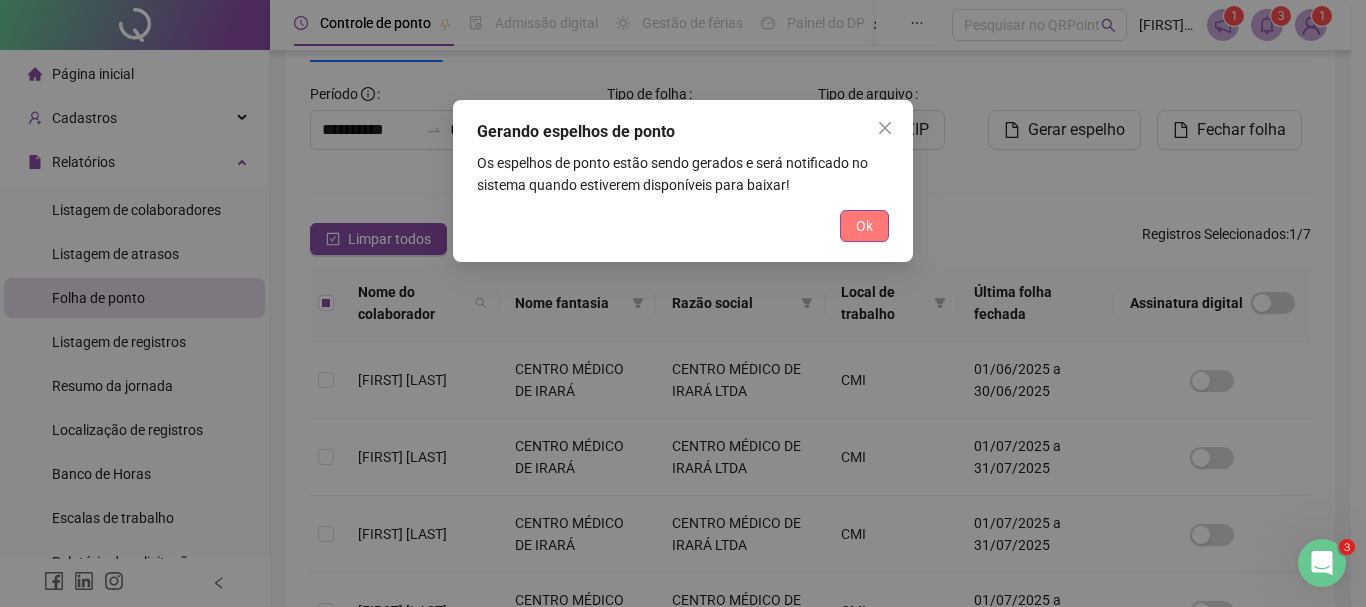 click on "Ok" at bounding box center [864, 226] 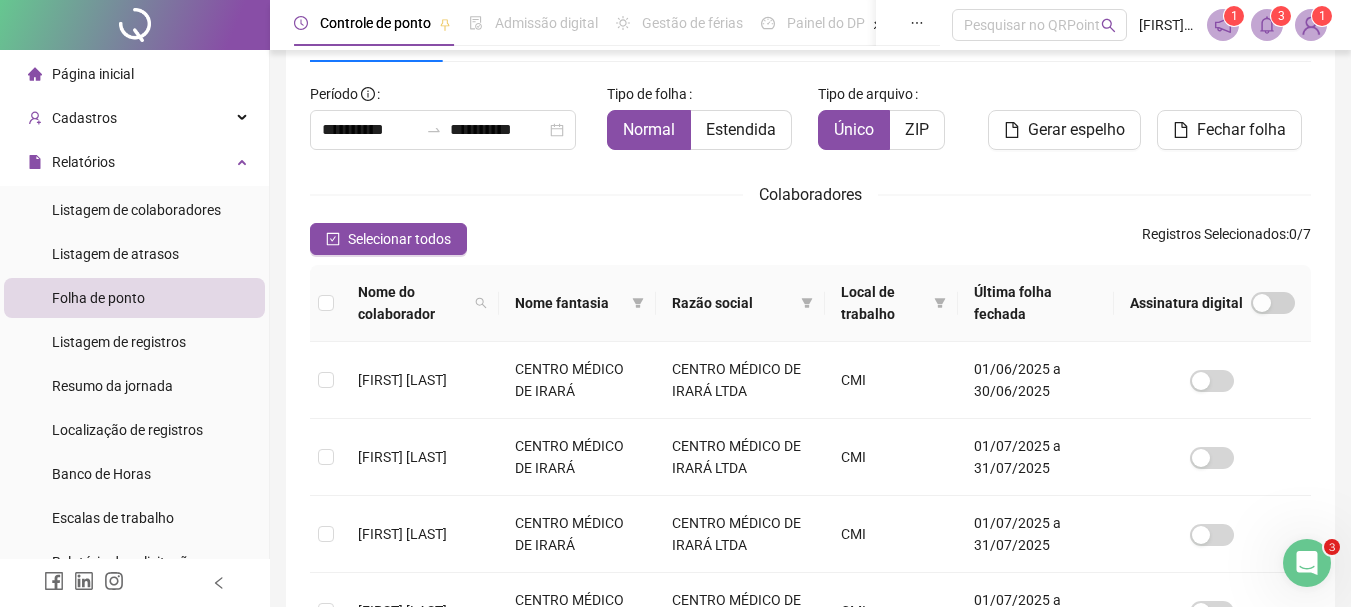 click 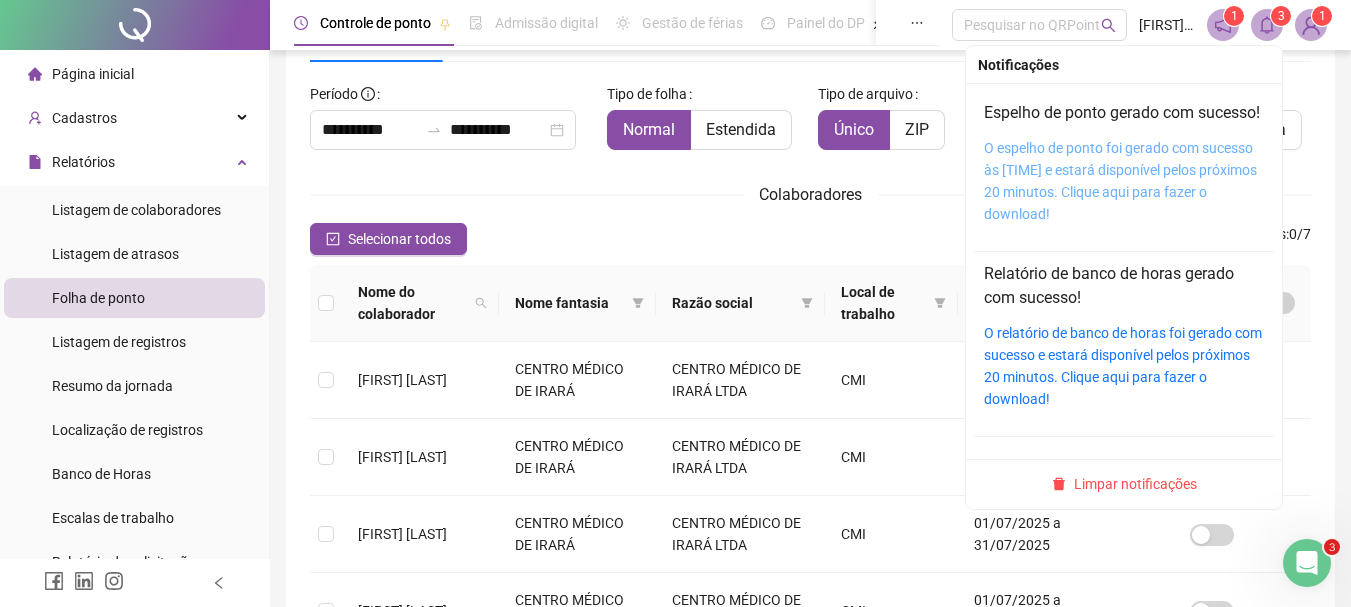 click on "O espelho de ponto foi gerado com sucesso às [TIME] e estará disponível pelos próximos 20 minutos.
Clique aqui para fazer o download!" at bounding box center (1120, 181) 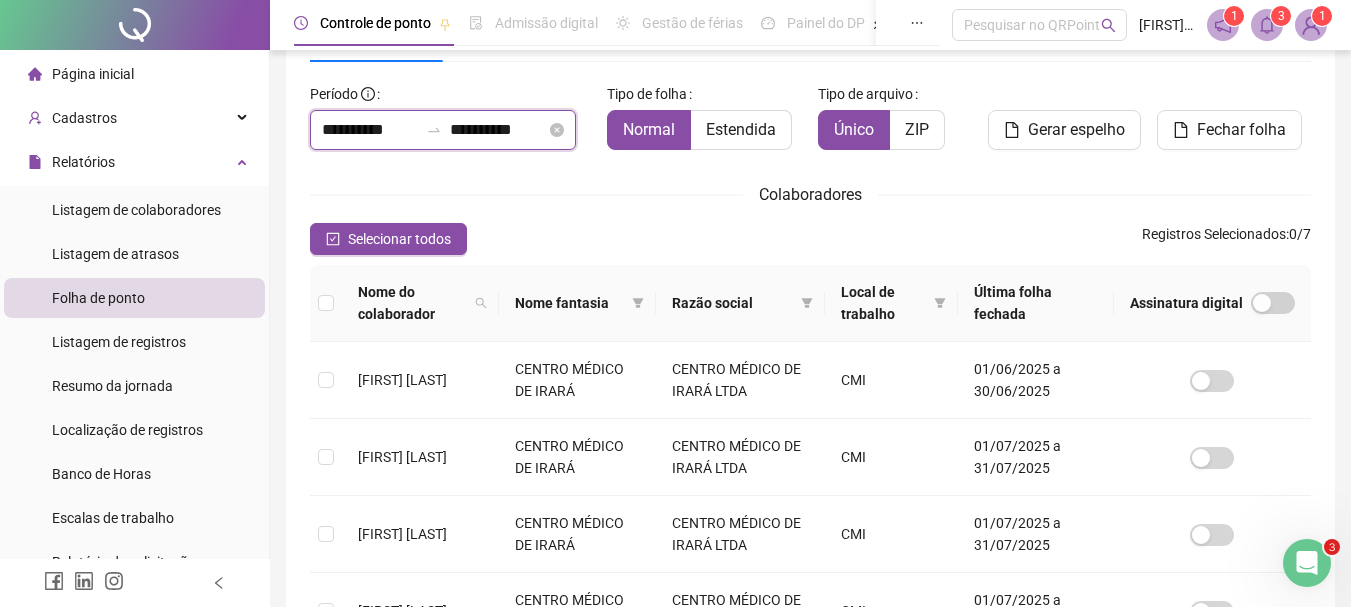 click on "**********" at bounding box center [370, 130] 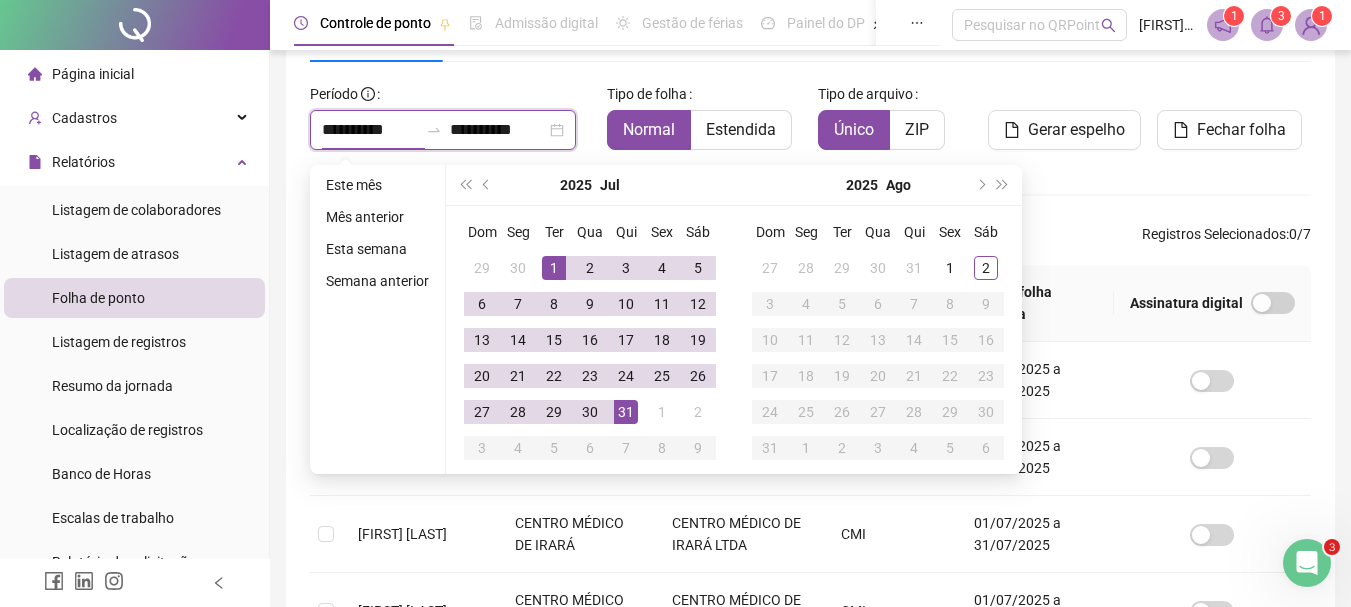 type on "**********" 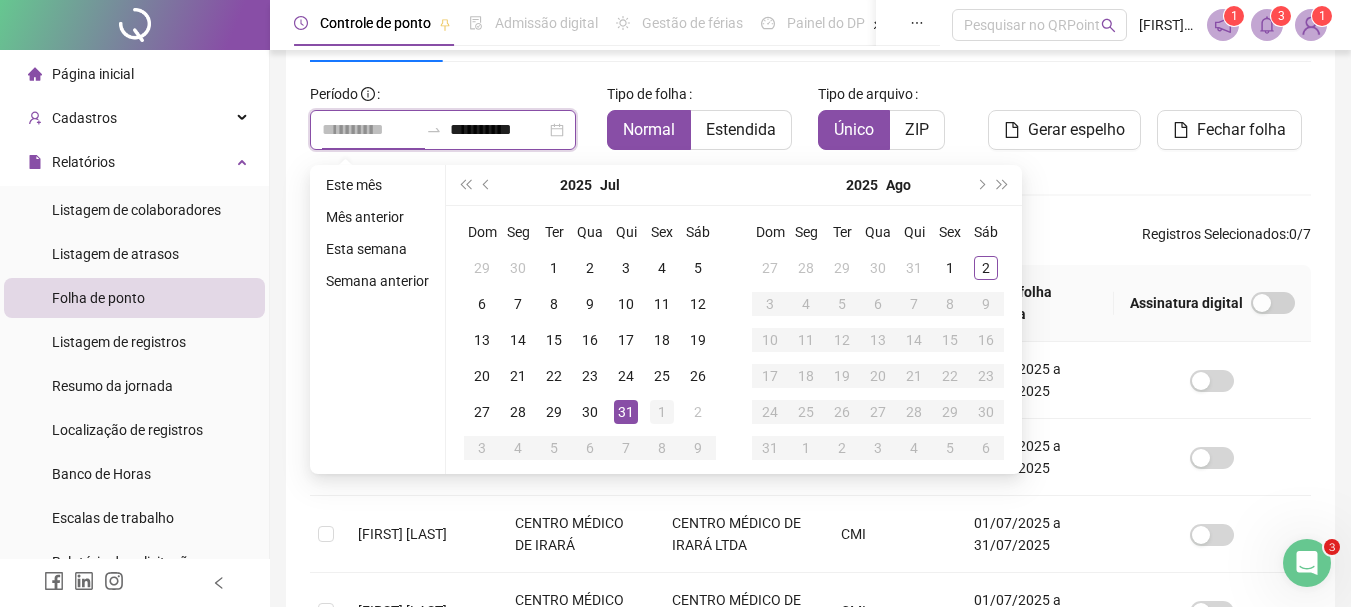 type on "**********" 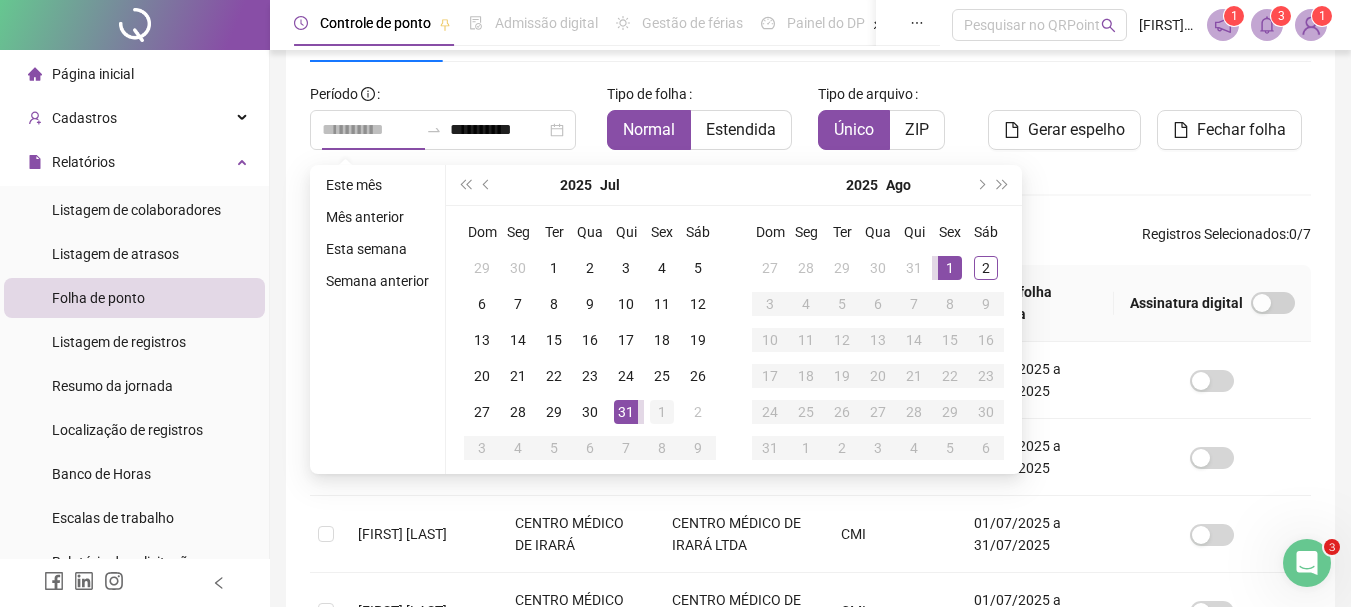 click on "1" at bounding box center (662, 412) 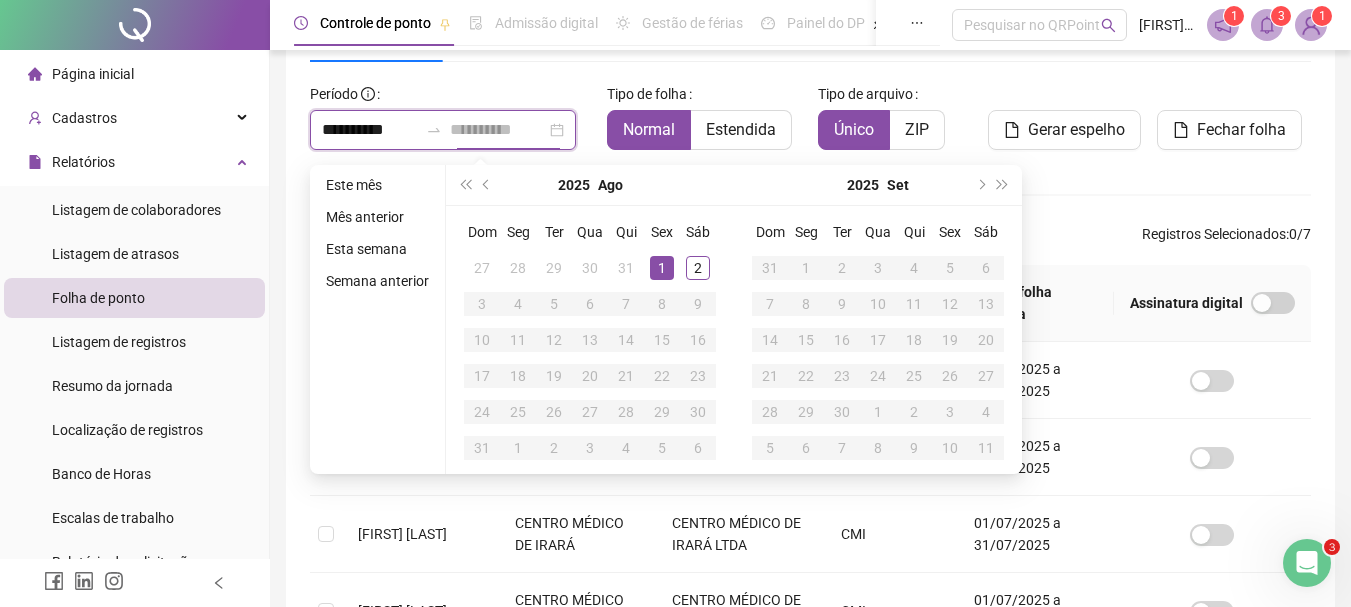type on "**********" 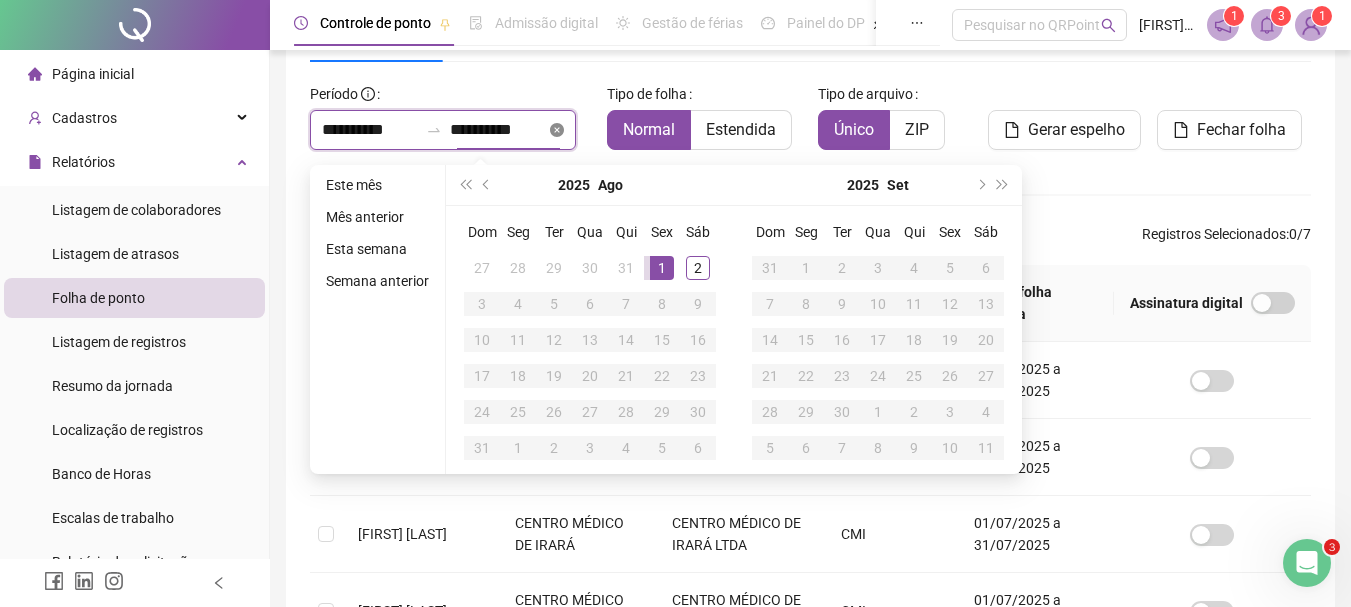 click 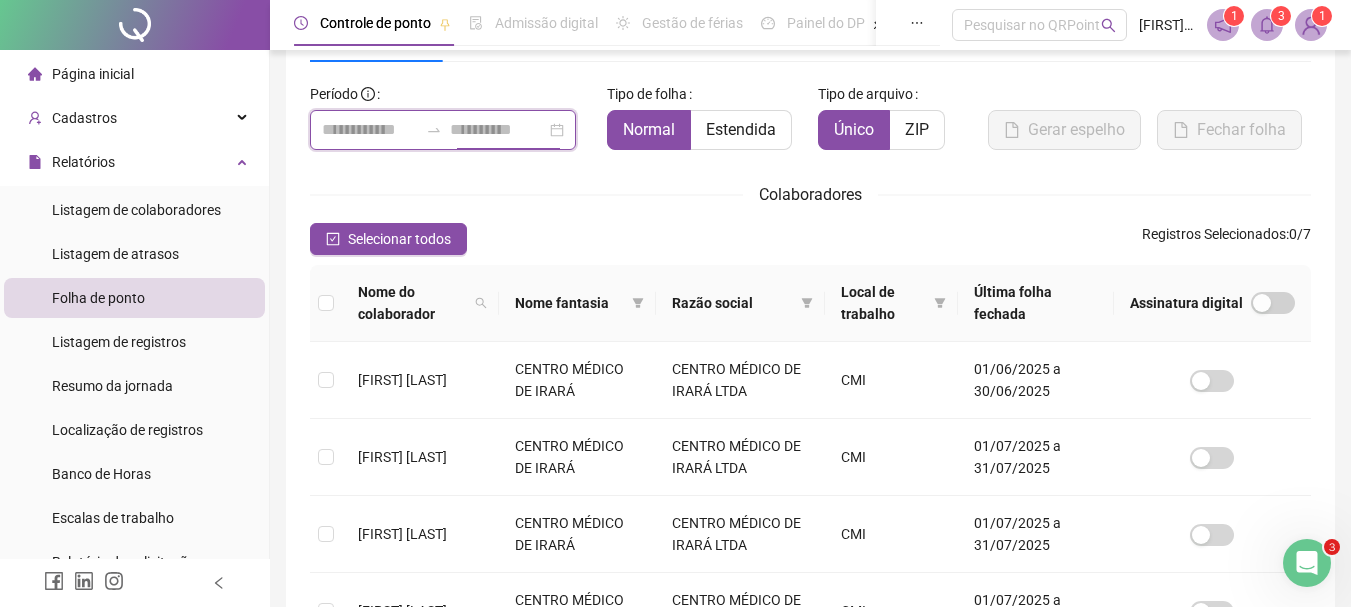 click at bounding box center (443, 130) 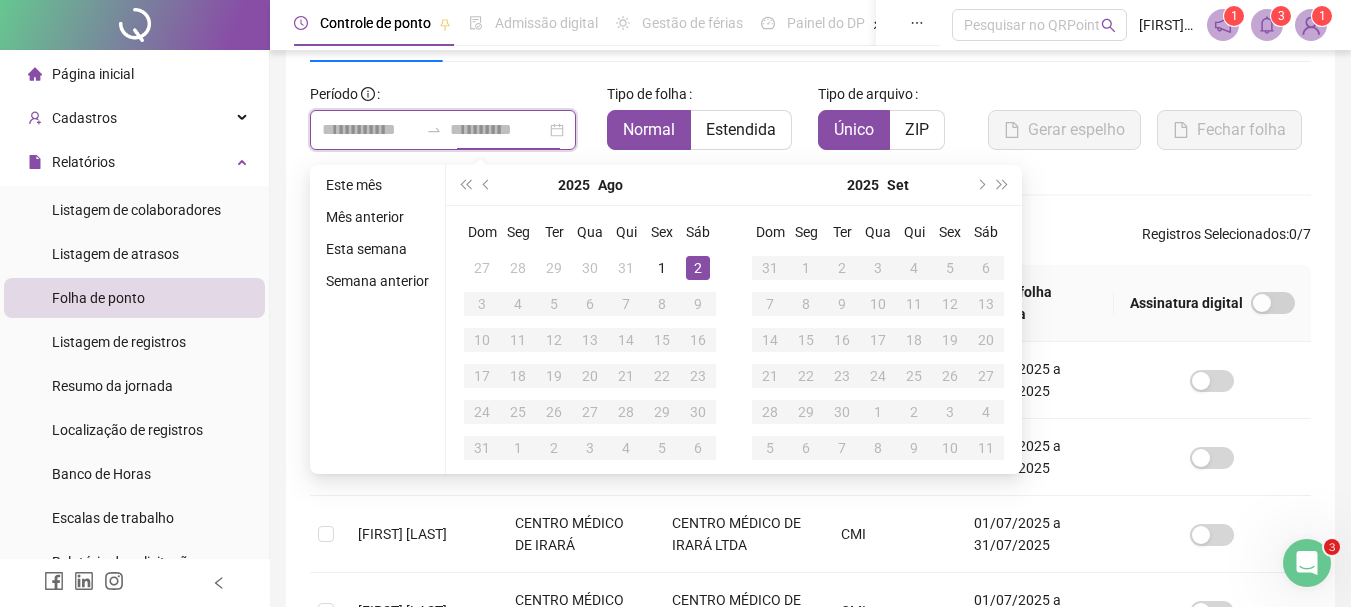 type on "**********" 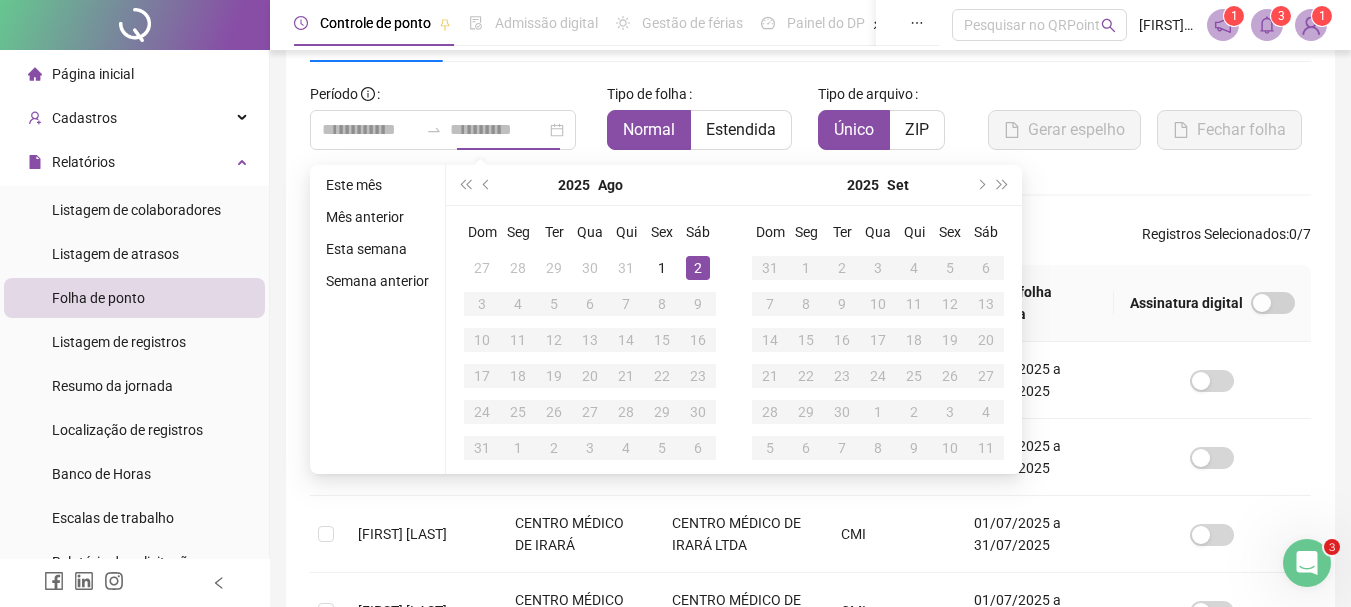 click on "2" at bounding box center (698, 268) 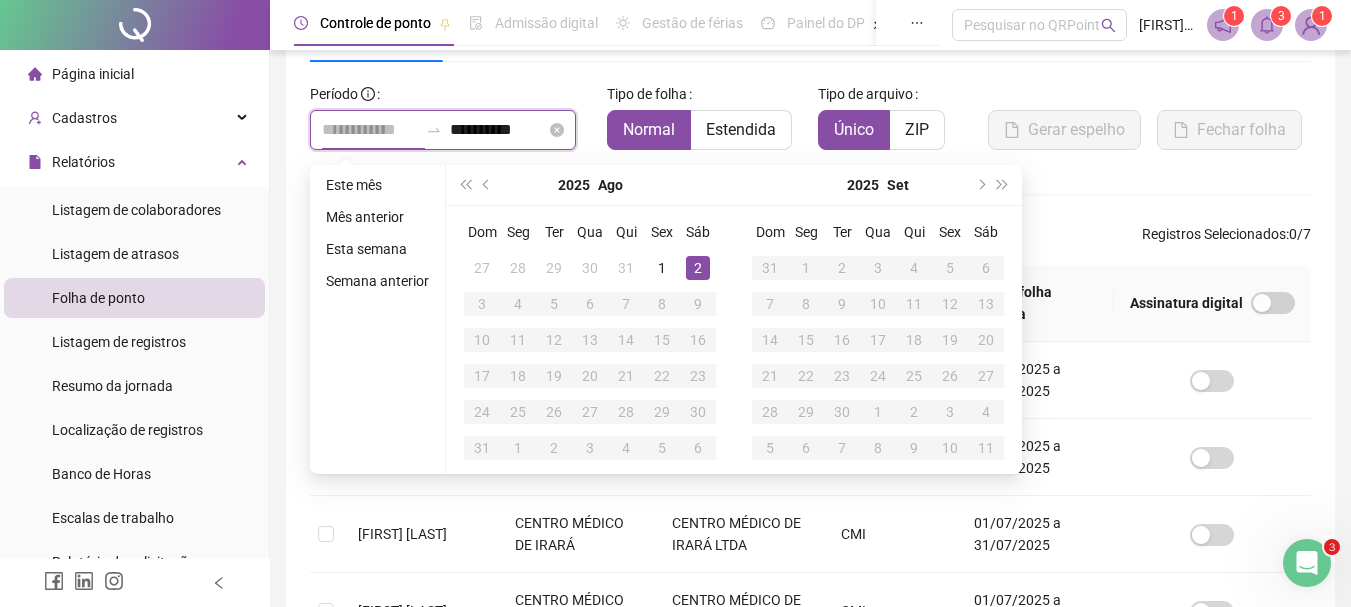 click at bounding box center [370, 130] 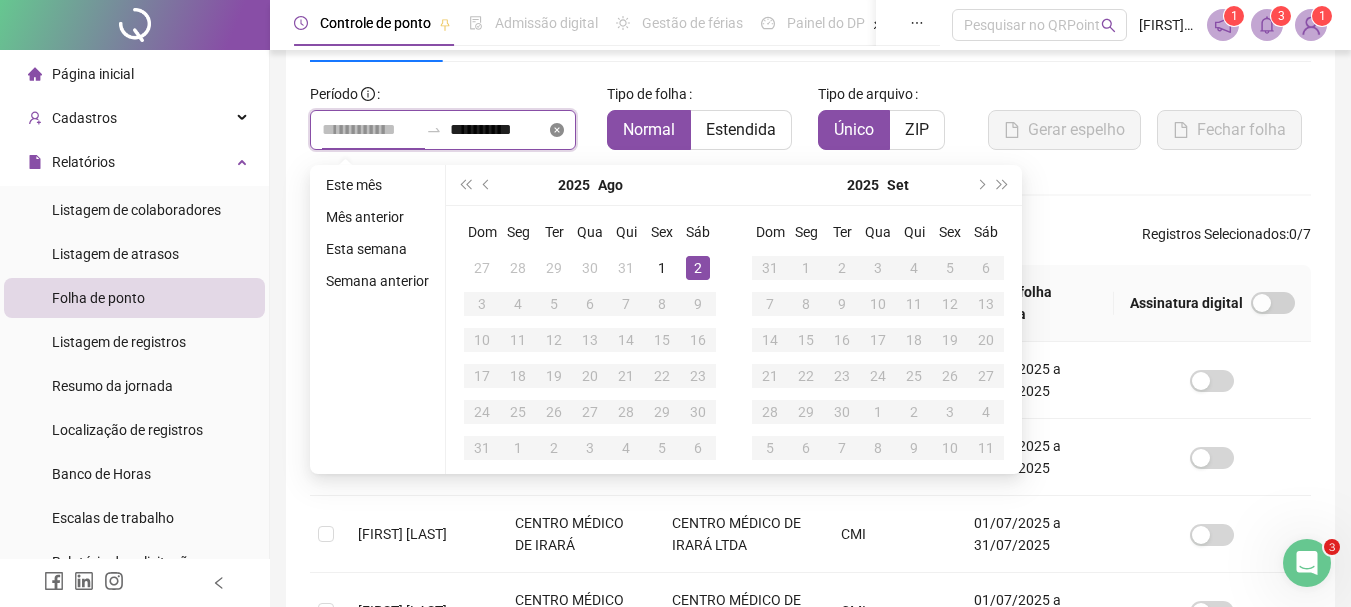 click 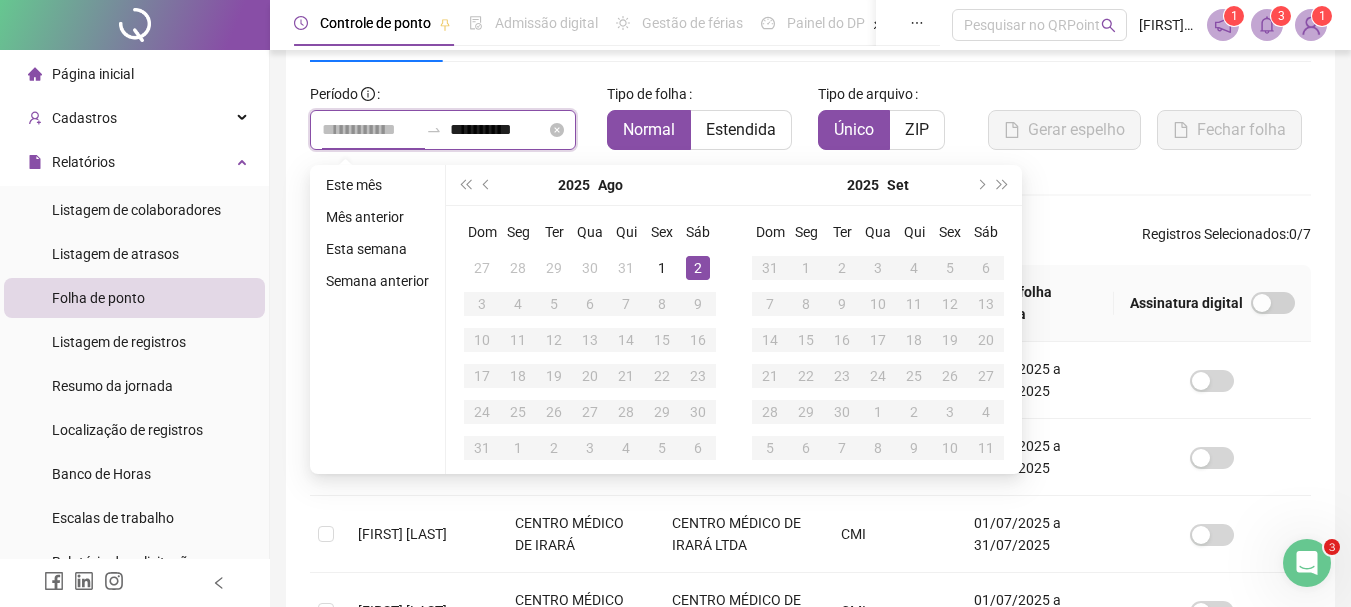 type 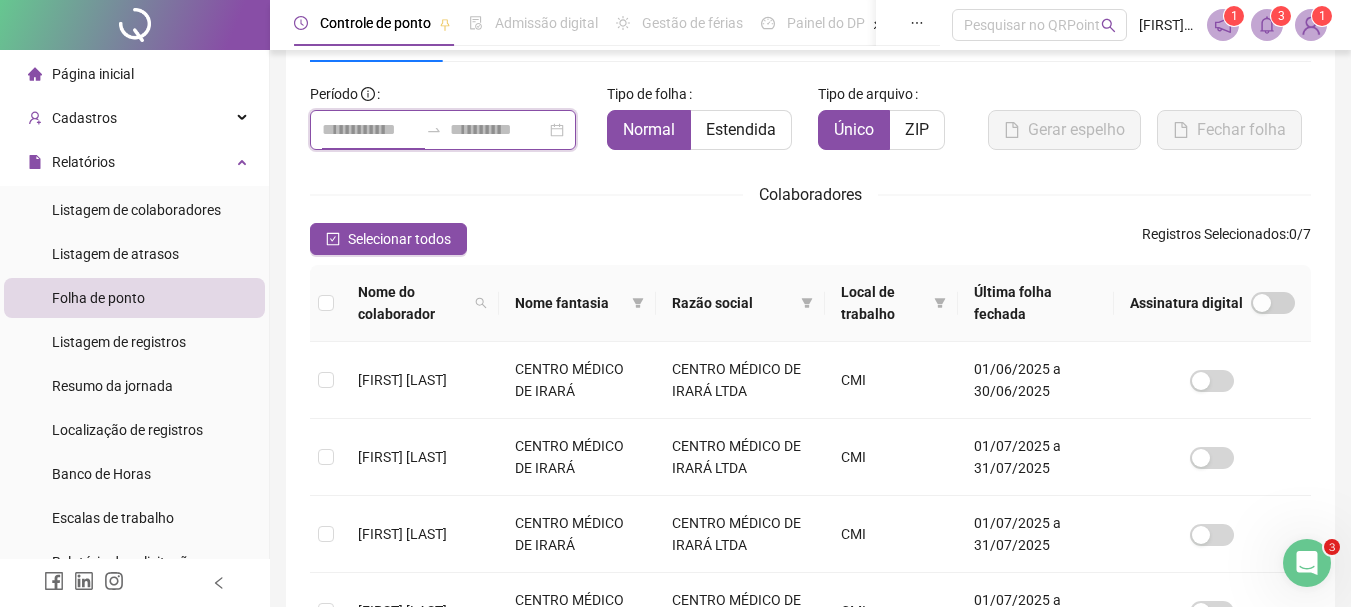 click at bounding box center [370, 130] 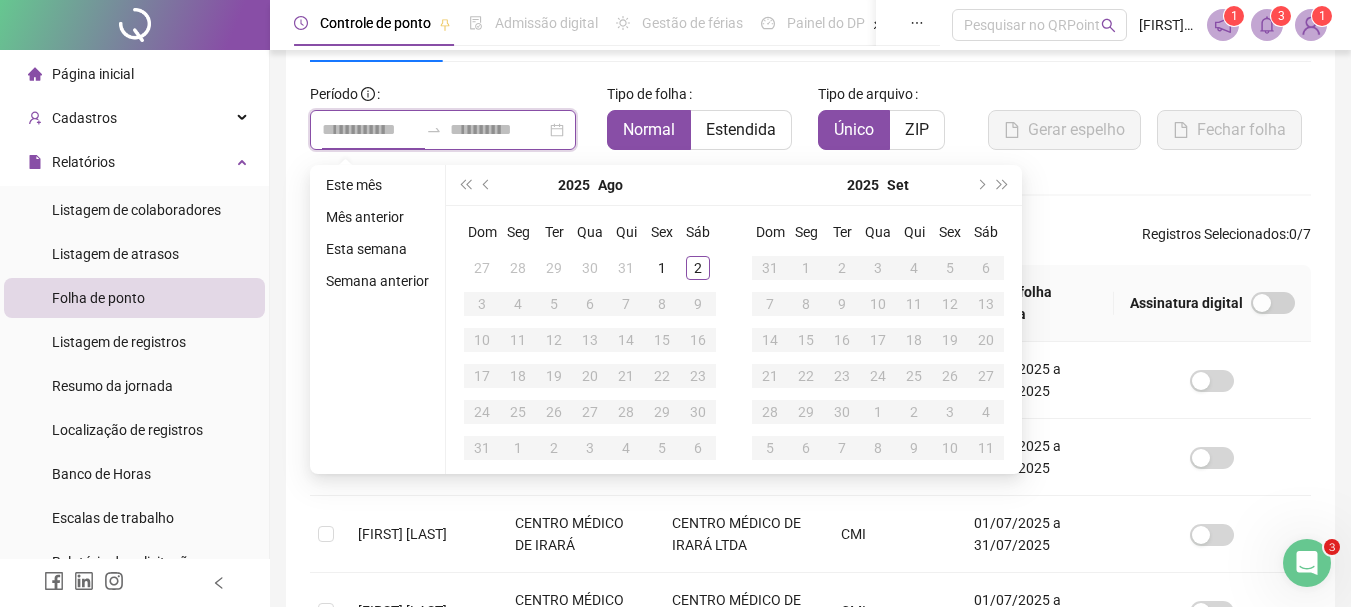 type on "**********" 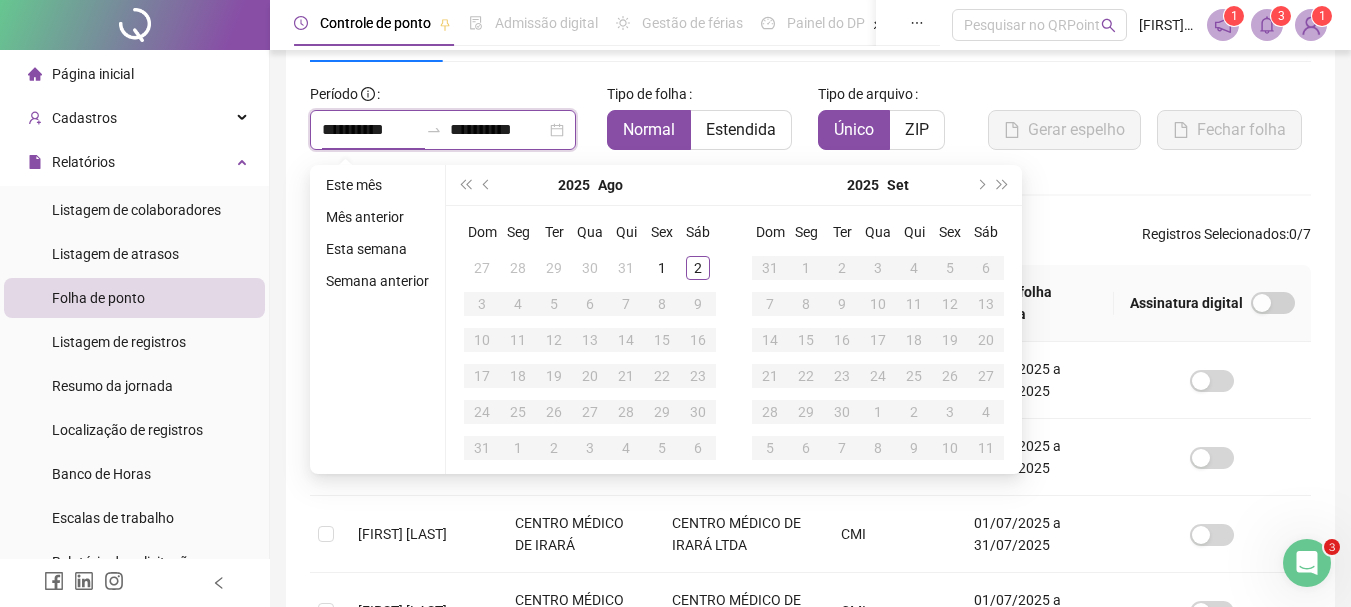 type 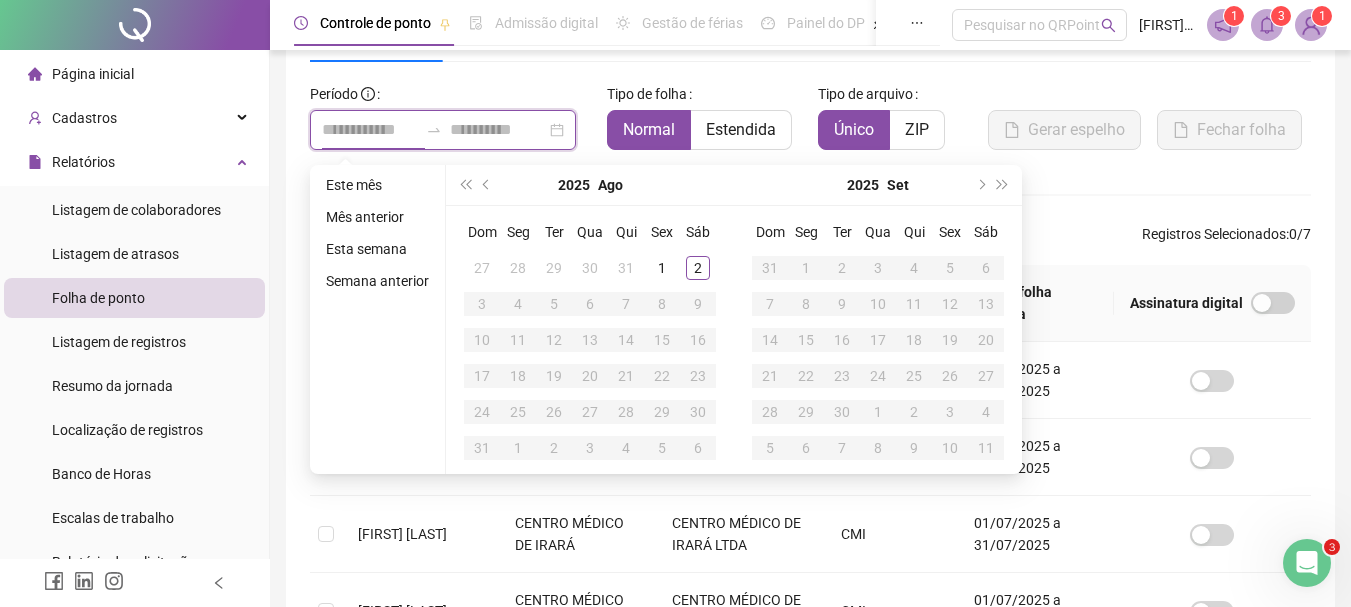 type on "**********" 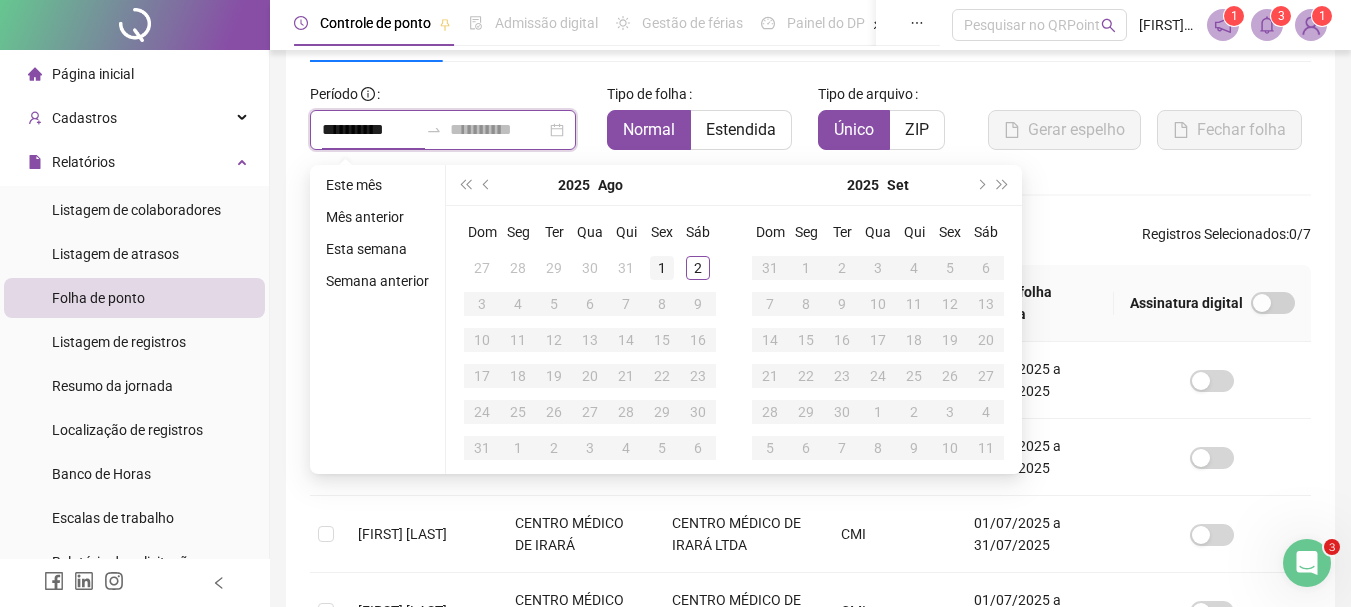 type on "**********" 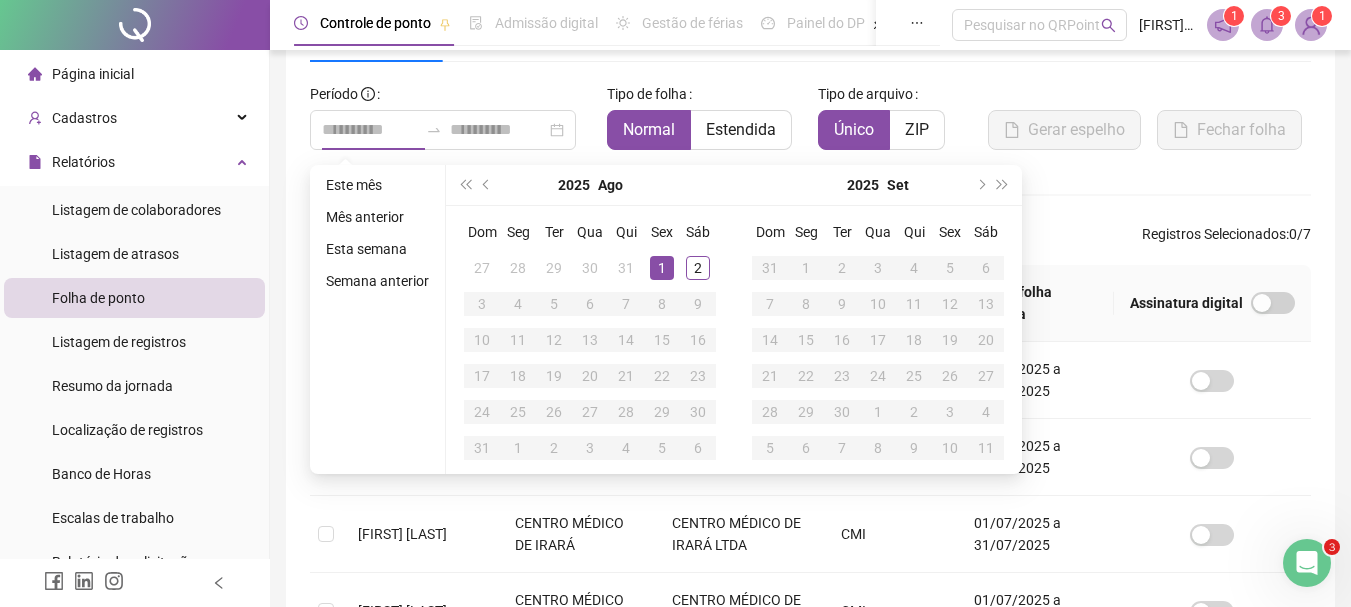 click on "1" at bounding box center [662, 268] 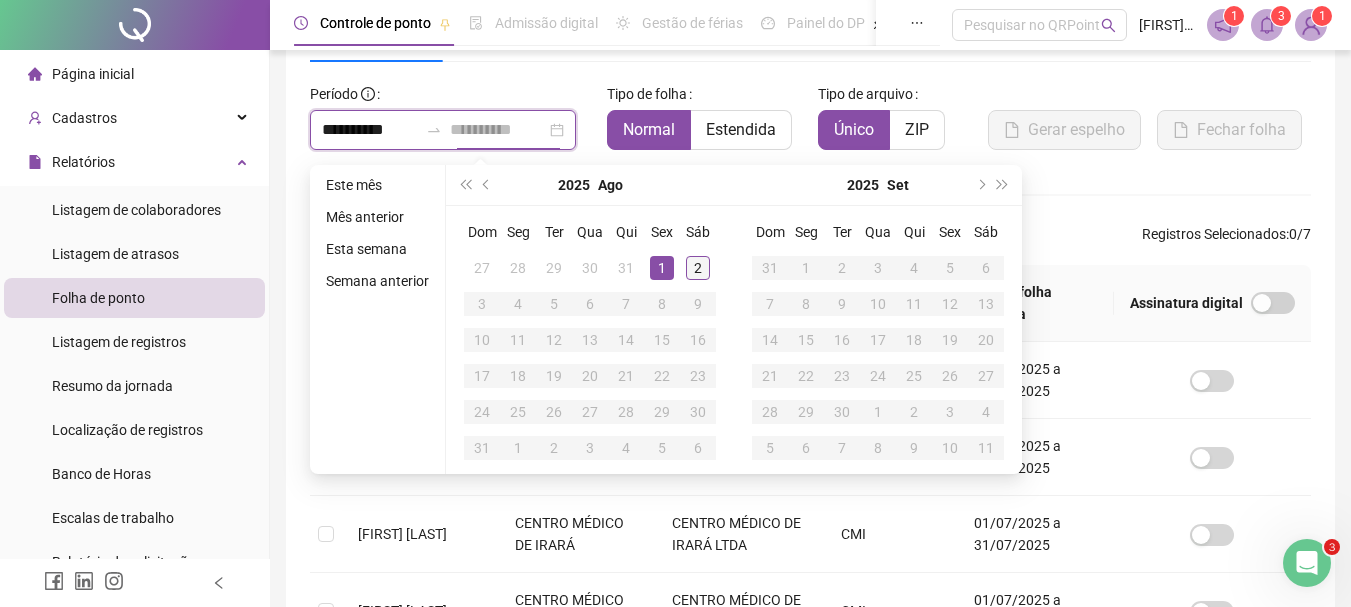 type on "**********" 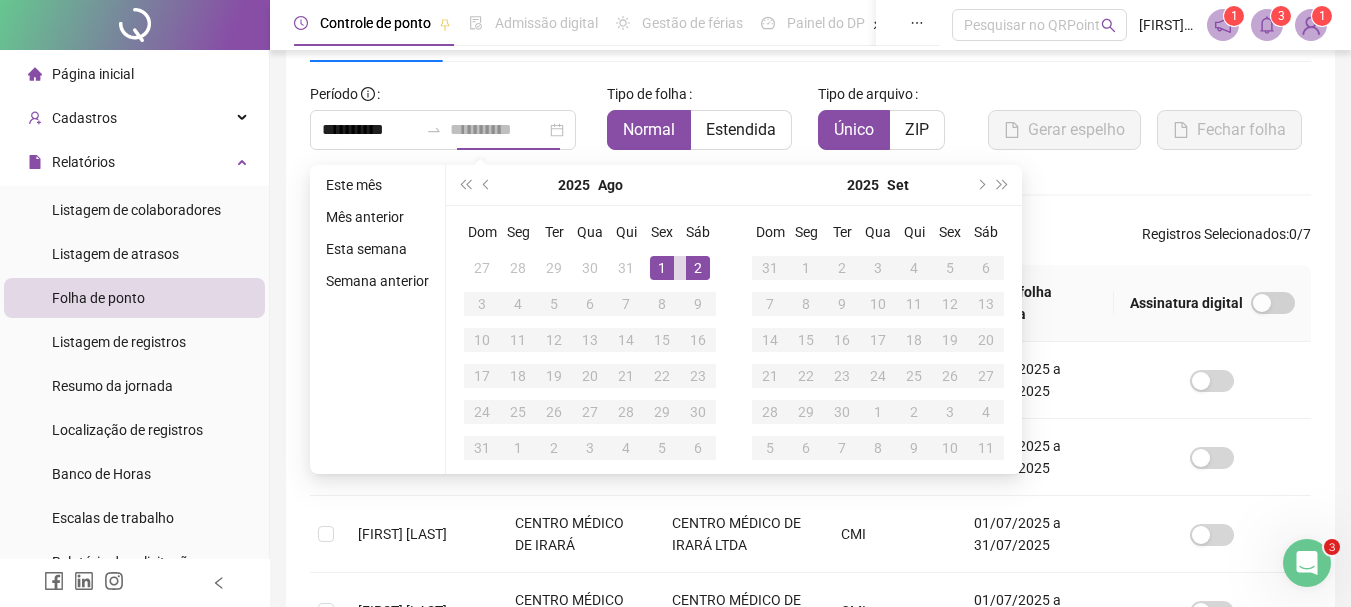 click on "2" at bounding box center [698, 268] 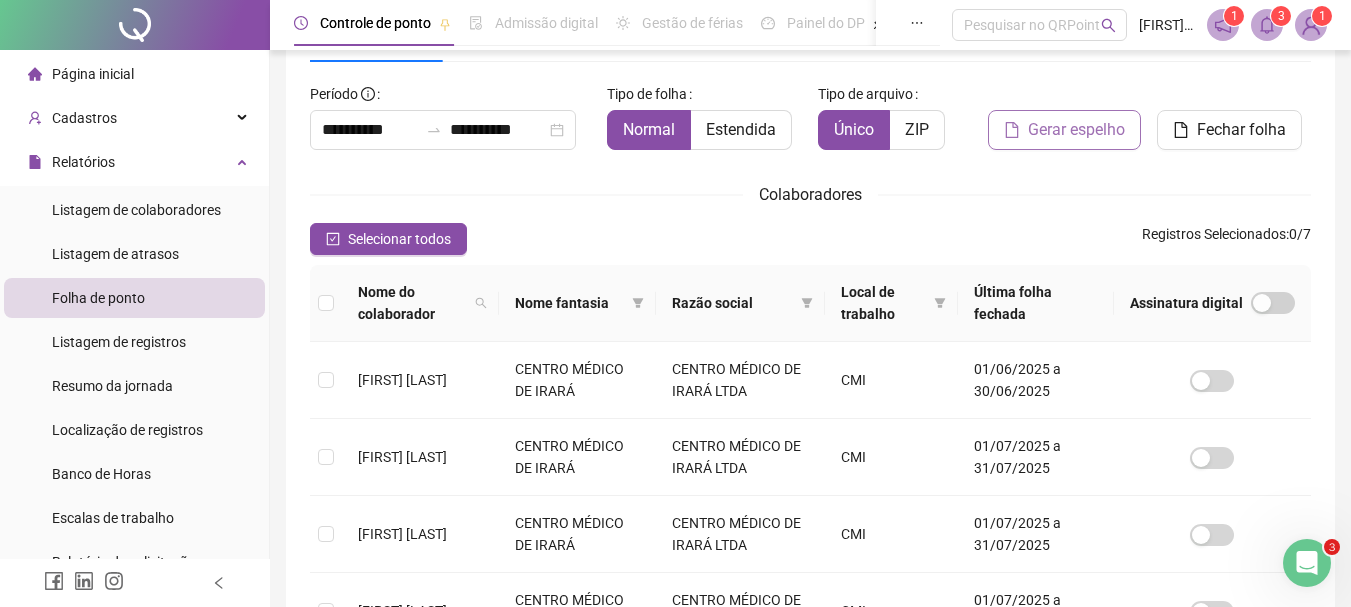 click on "Gerar espelho" at bounding box center (1076, 130) 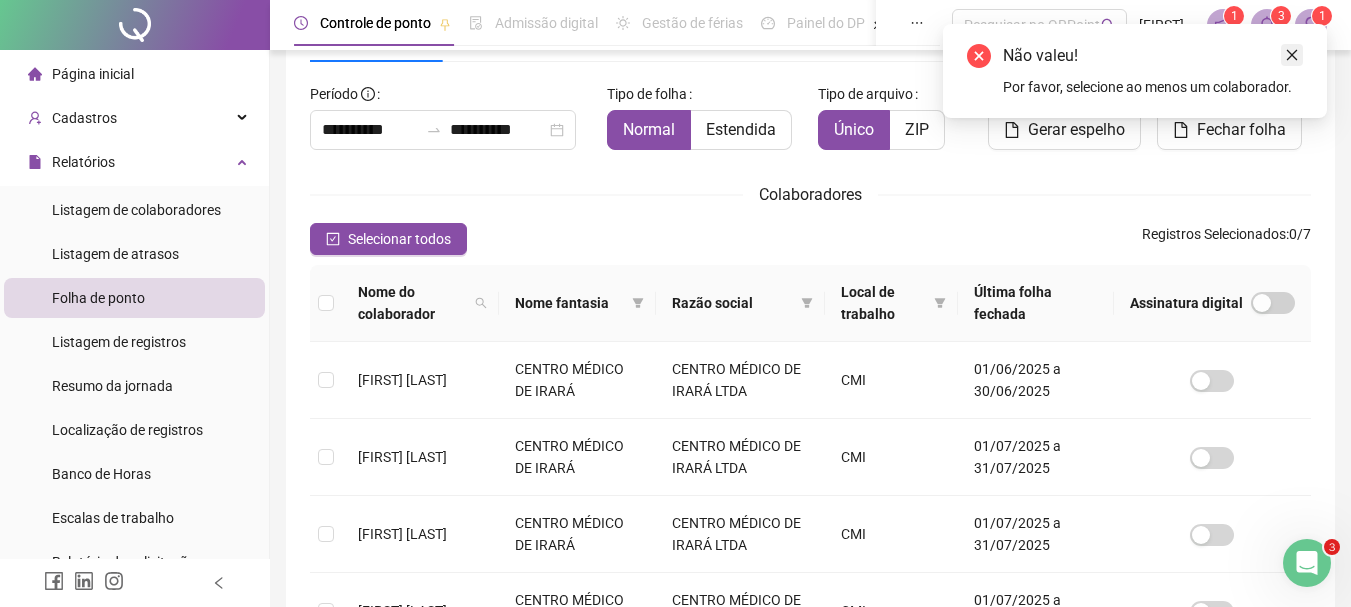 click 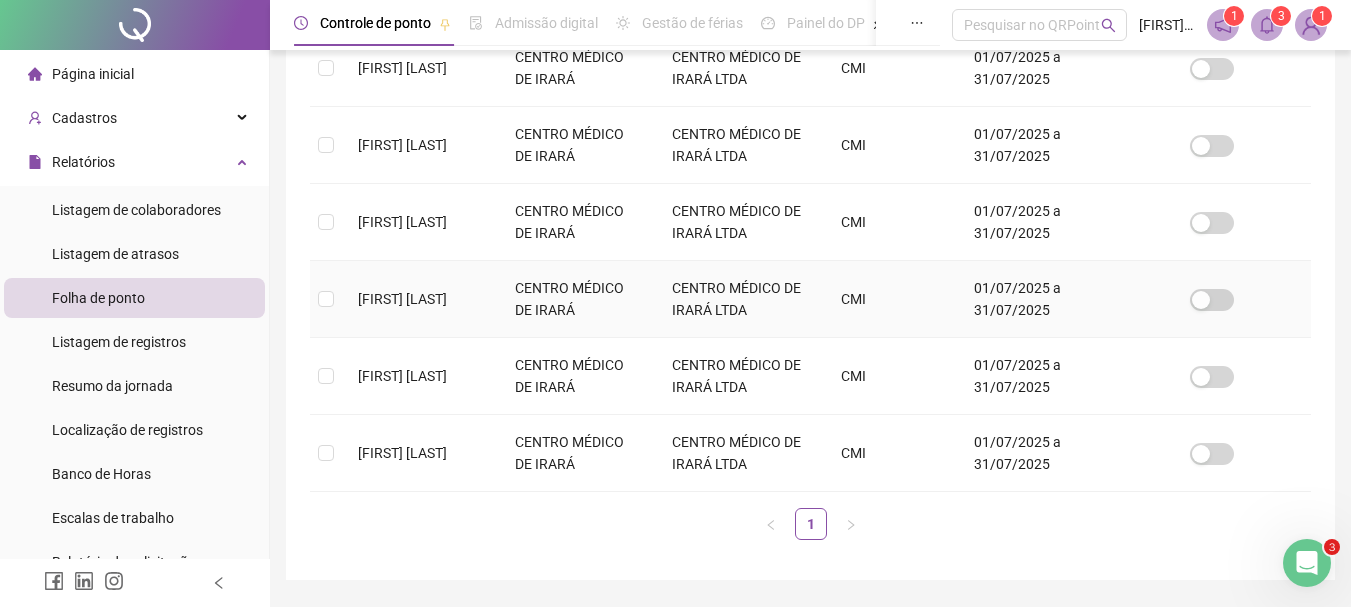 scroll, scrollTop: 554, scrollLeft: 0, axis: vertical 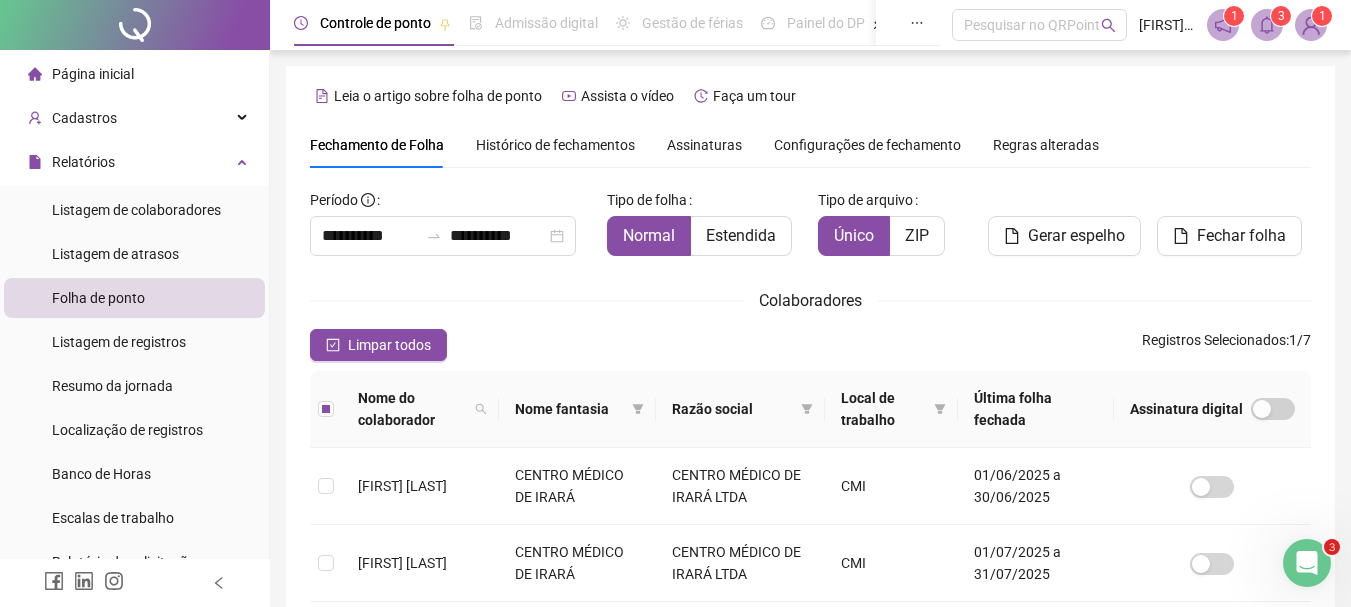 click on "Gerar espelho" at bounding box center (1076, 236) 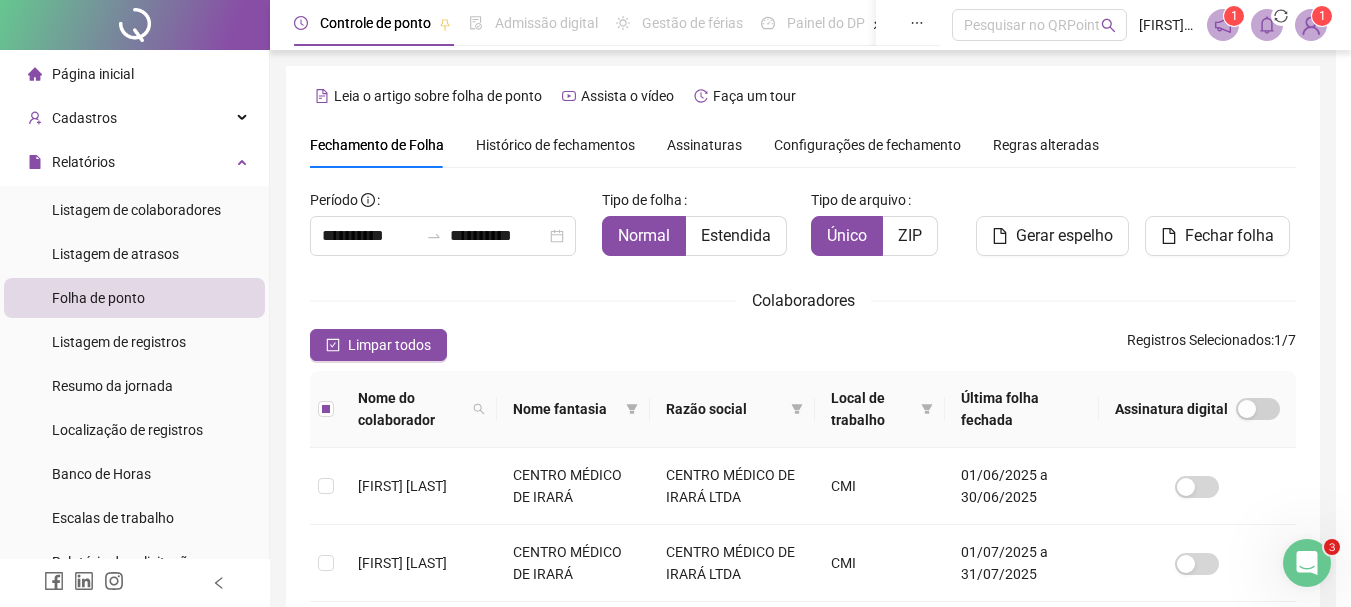 scroll, scrollTop: 106, scrollLeft: 0, axis: vertical 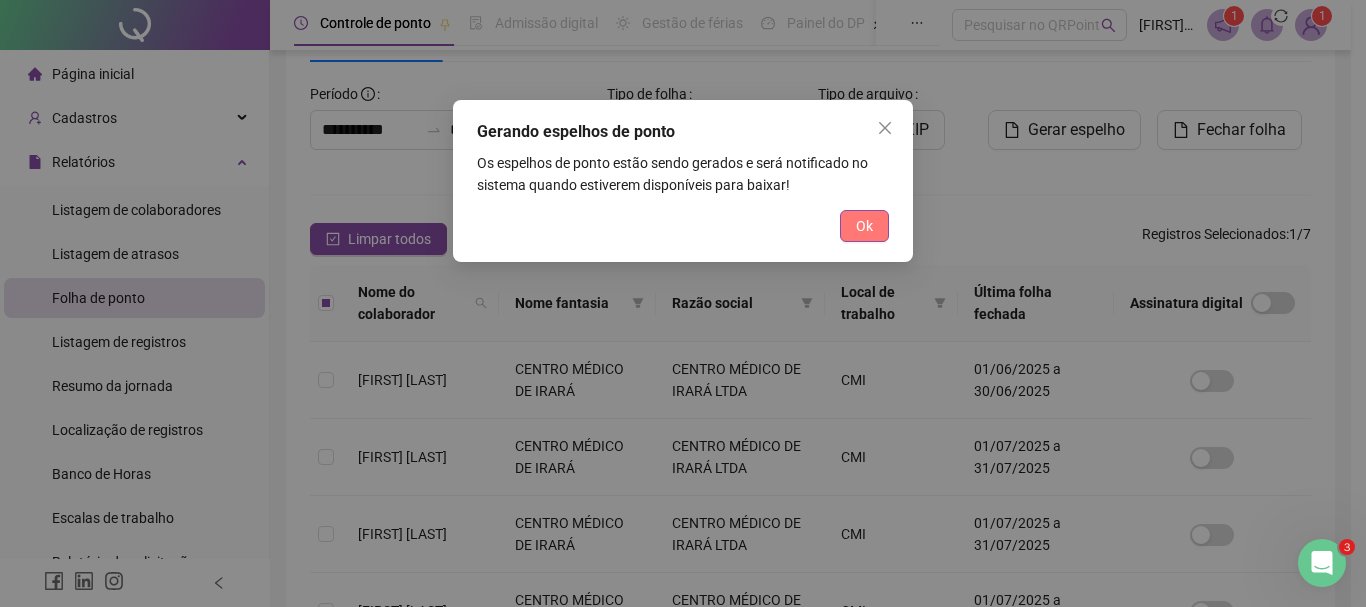 click on "Ok" at bounding box center (864, 226) 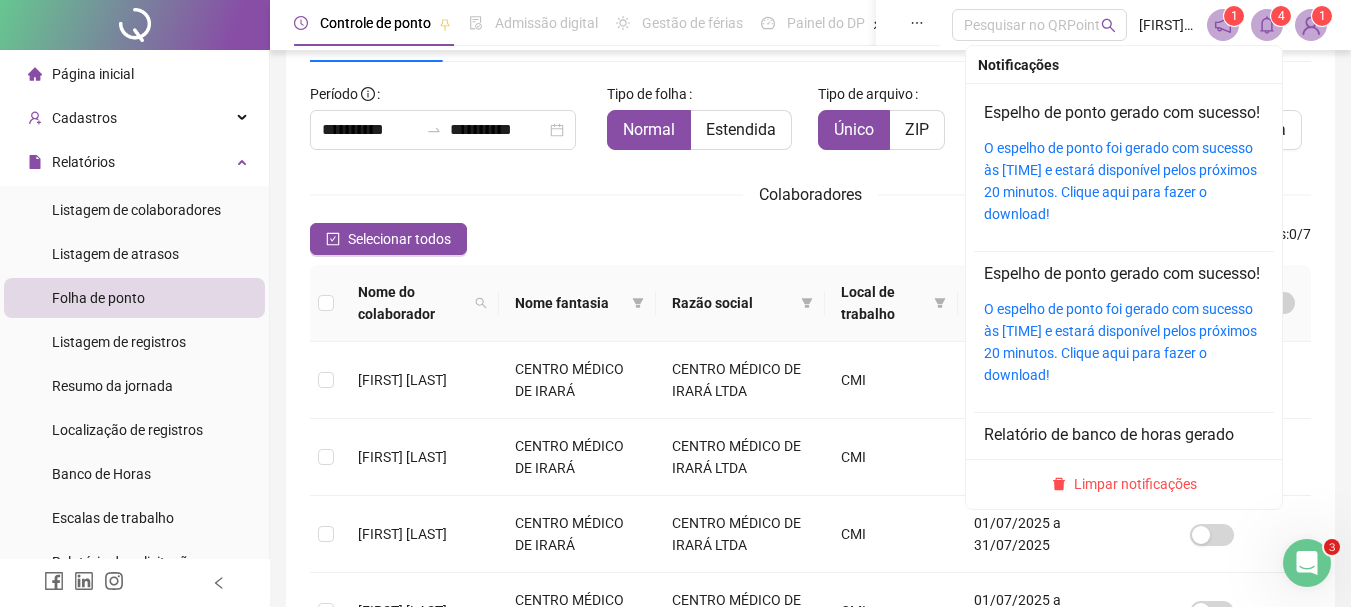 click 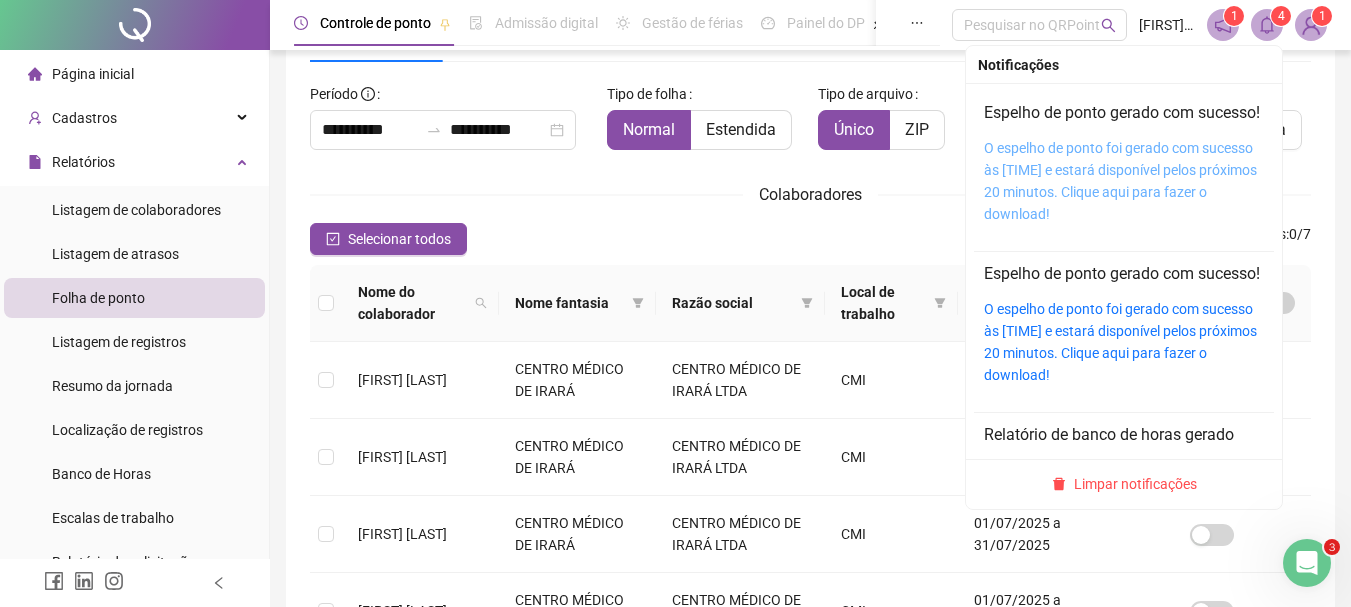 click on "O espelho de ponto foi gerado com sucesso às [TIME] e estará disponível pelos próximos 20 minutos.
Clique aqui para fazer o download!" at bounding box center [1120, 181] 